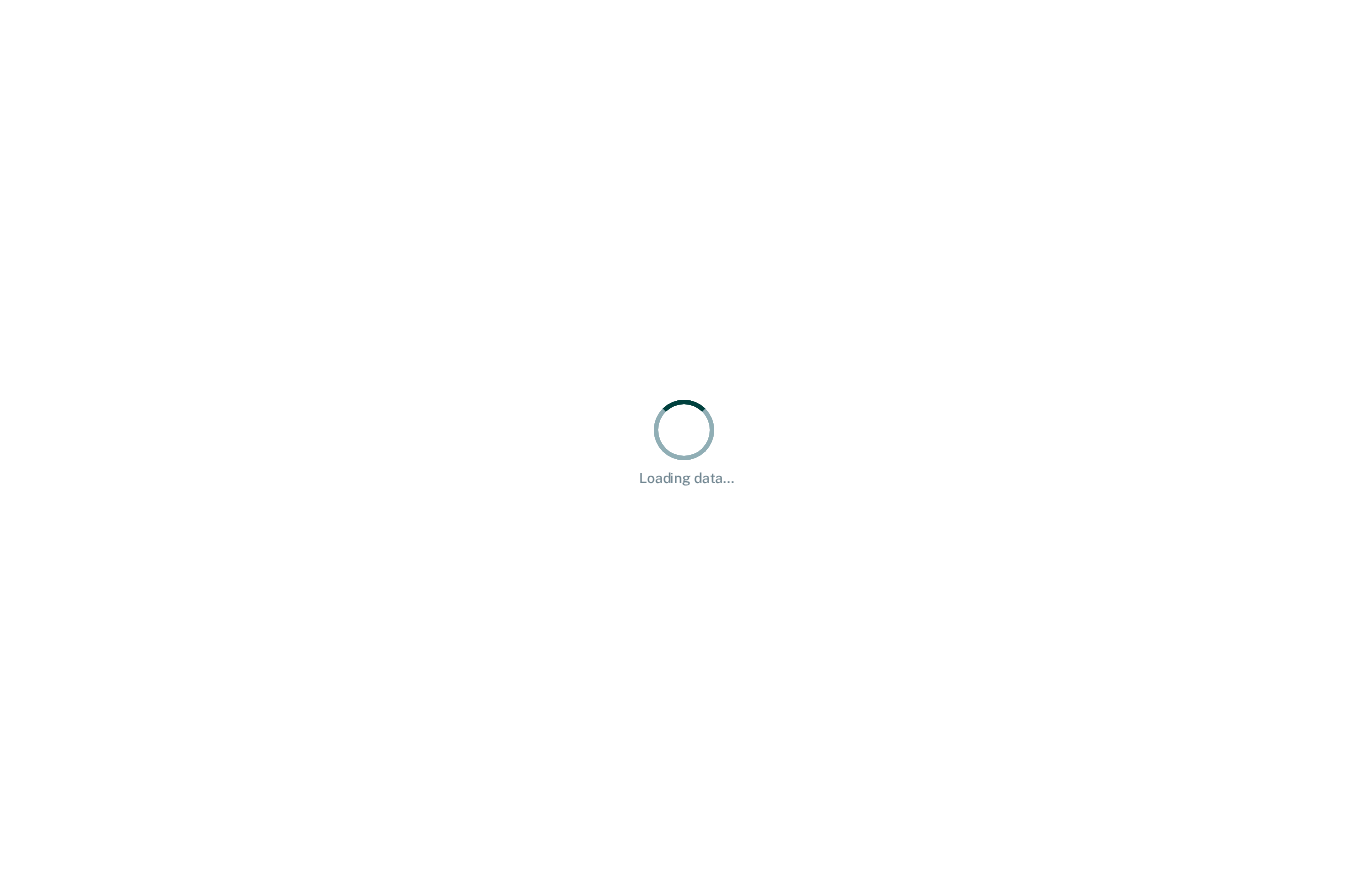 scroll, scrollTop: 0, scrollLeft: 0, axis: both 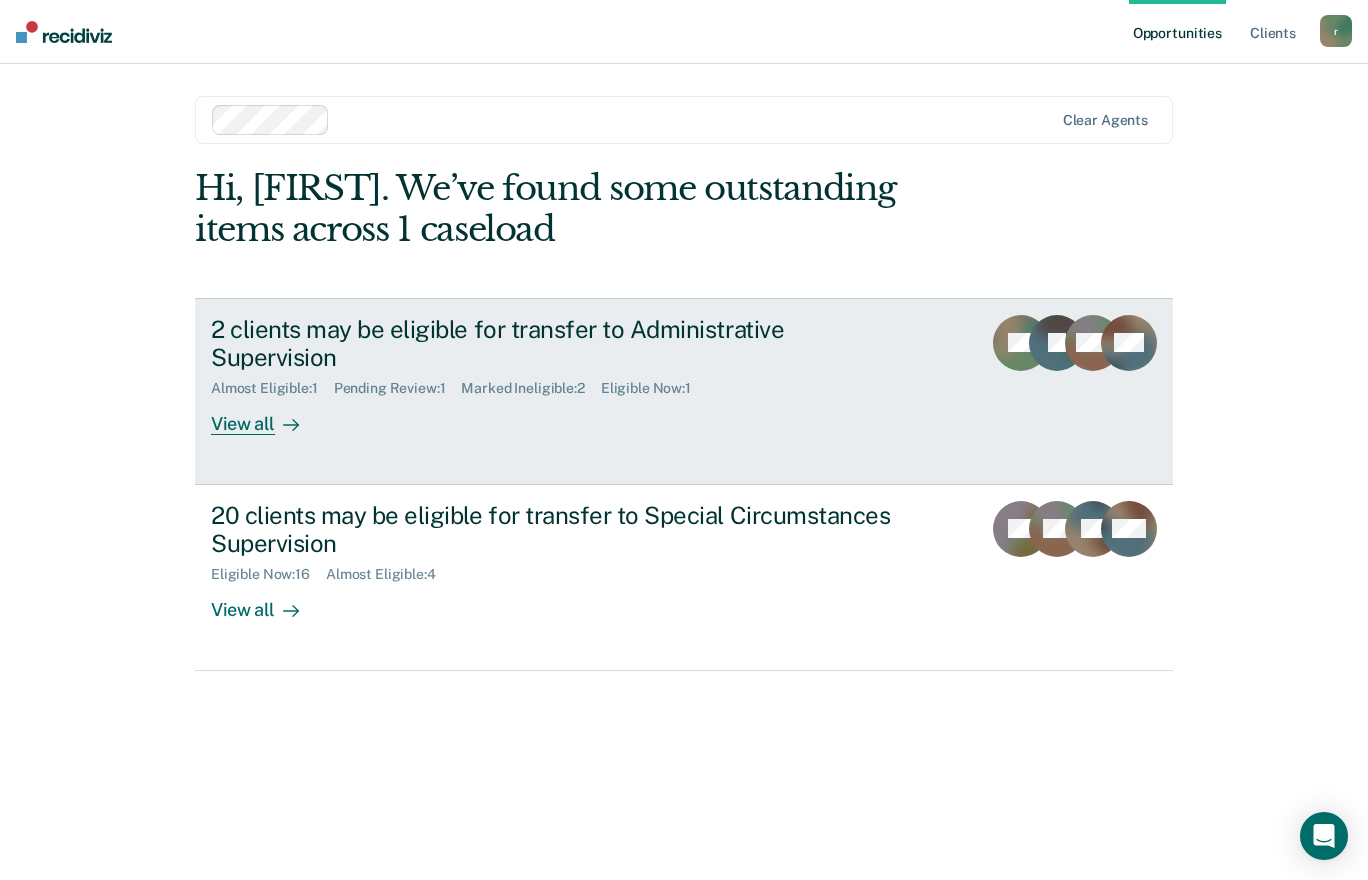 click on "View all" at bounding box center [267, 416] 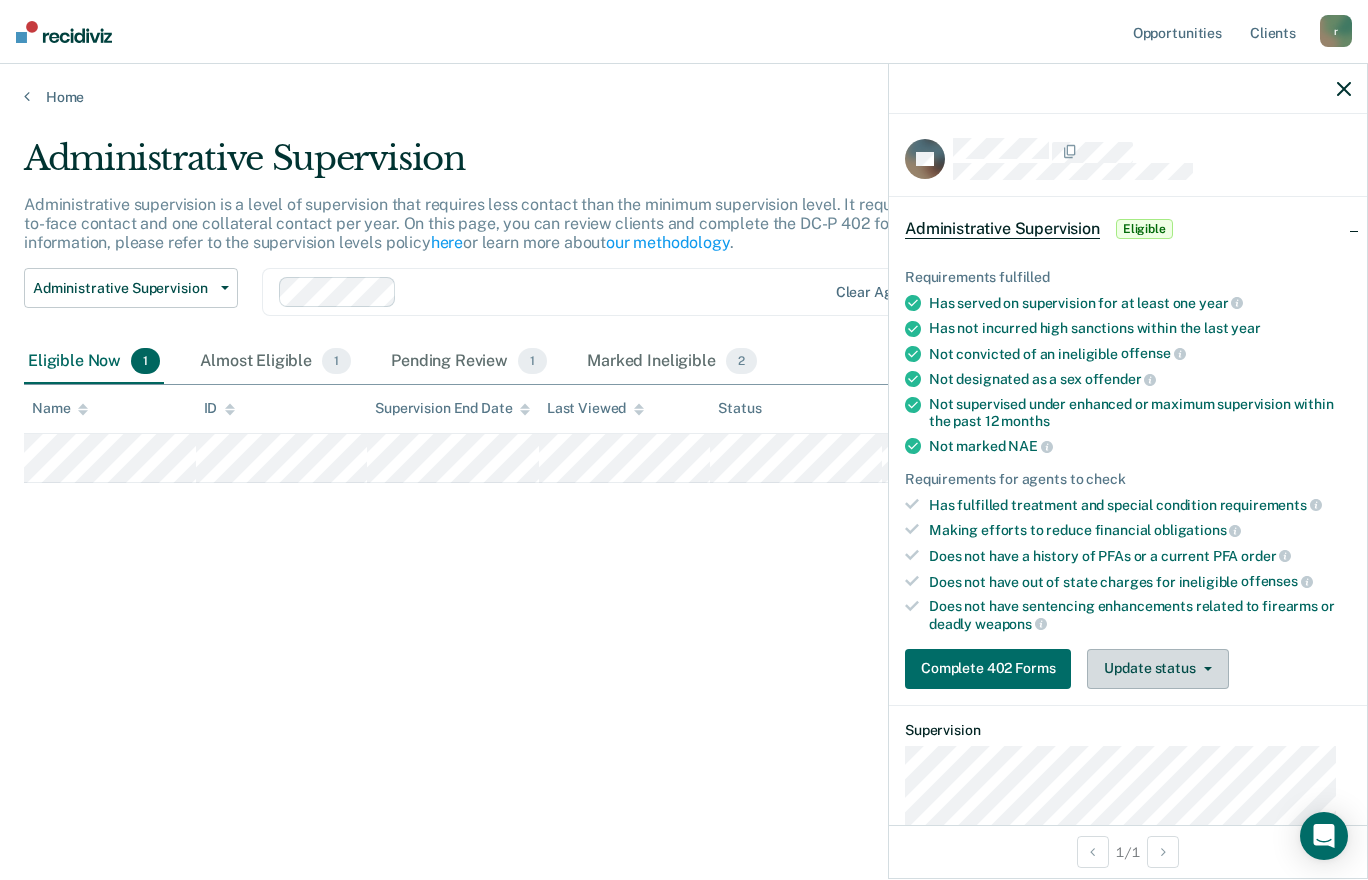 click on "Update status" at bounding box center [1157, 669] 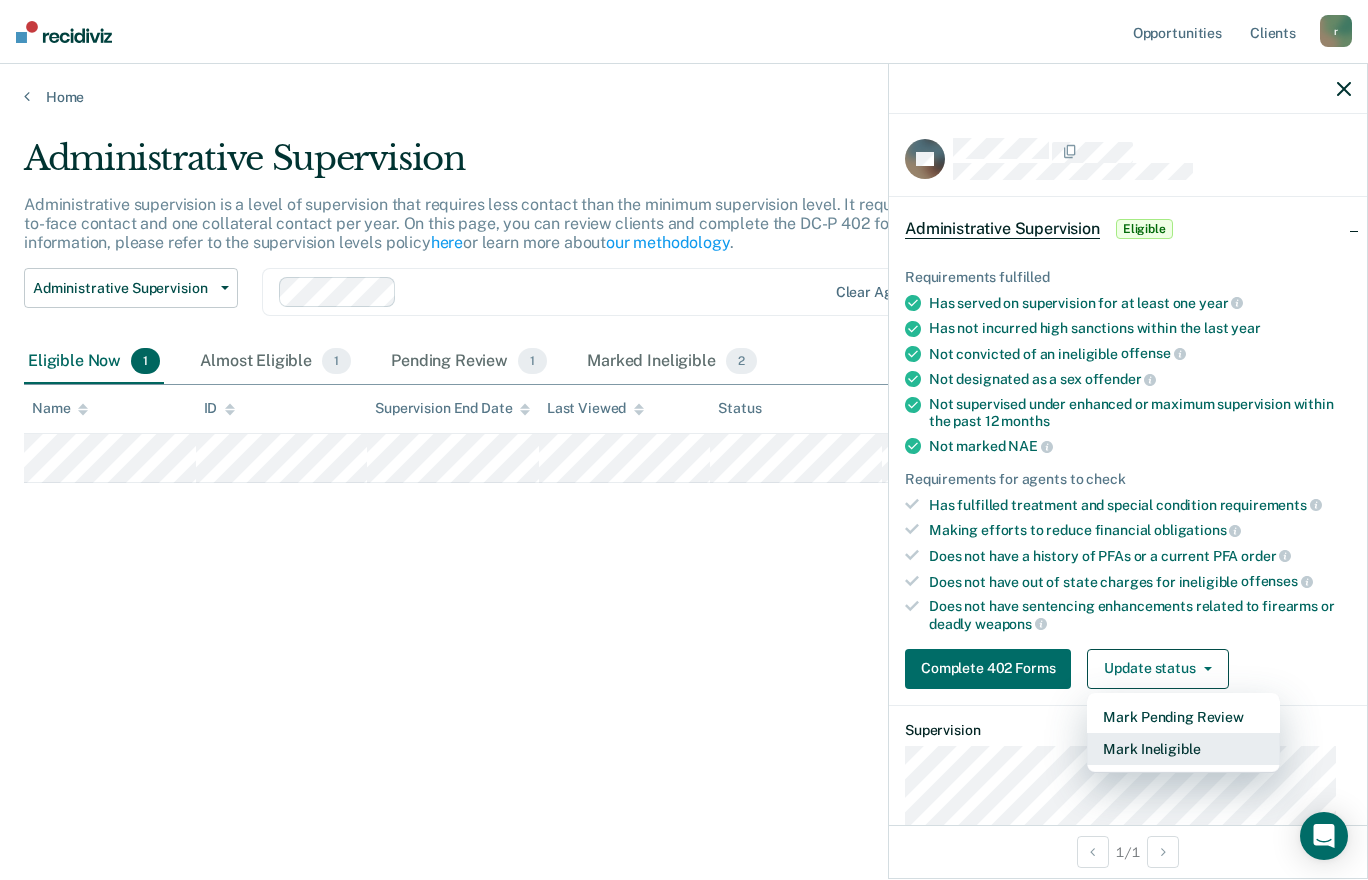 click on "Mark Ineligible" at bounding box center (1183, 749) 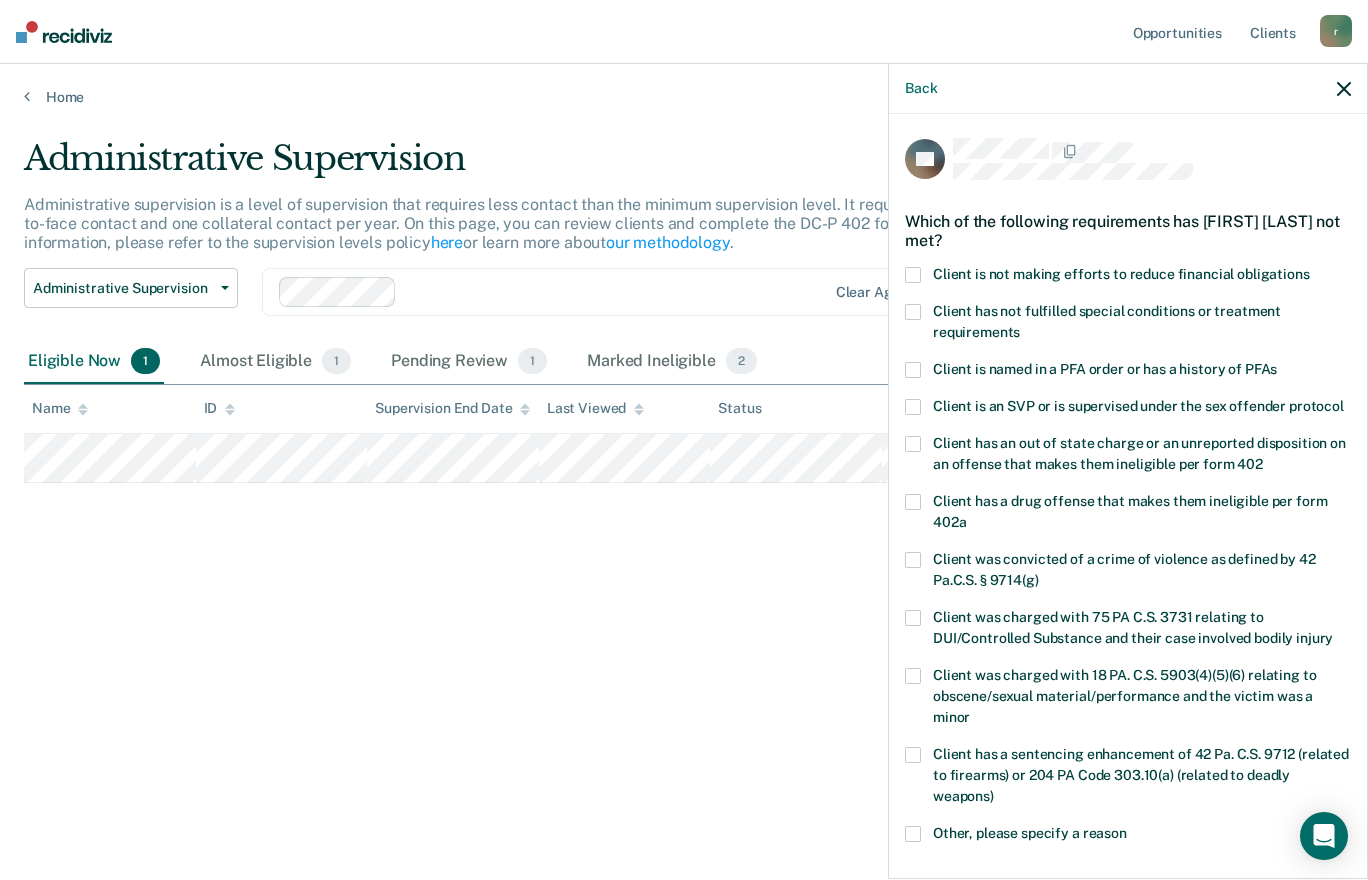 click at bounding box center (913, 312) 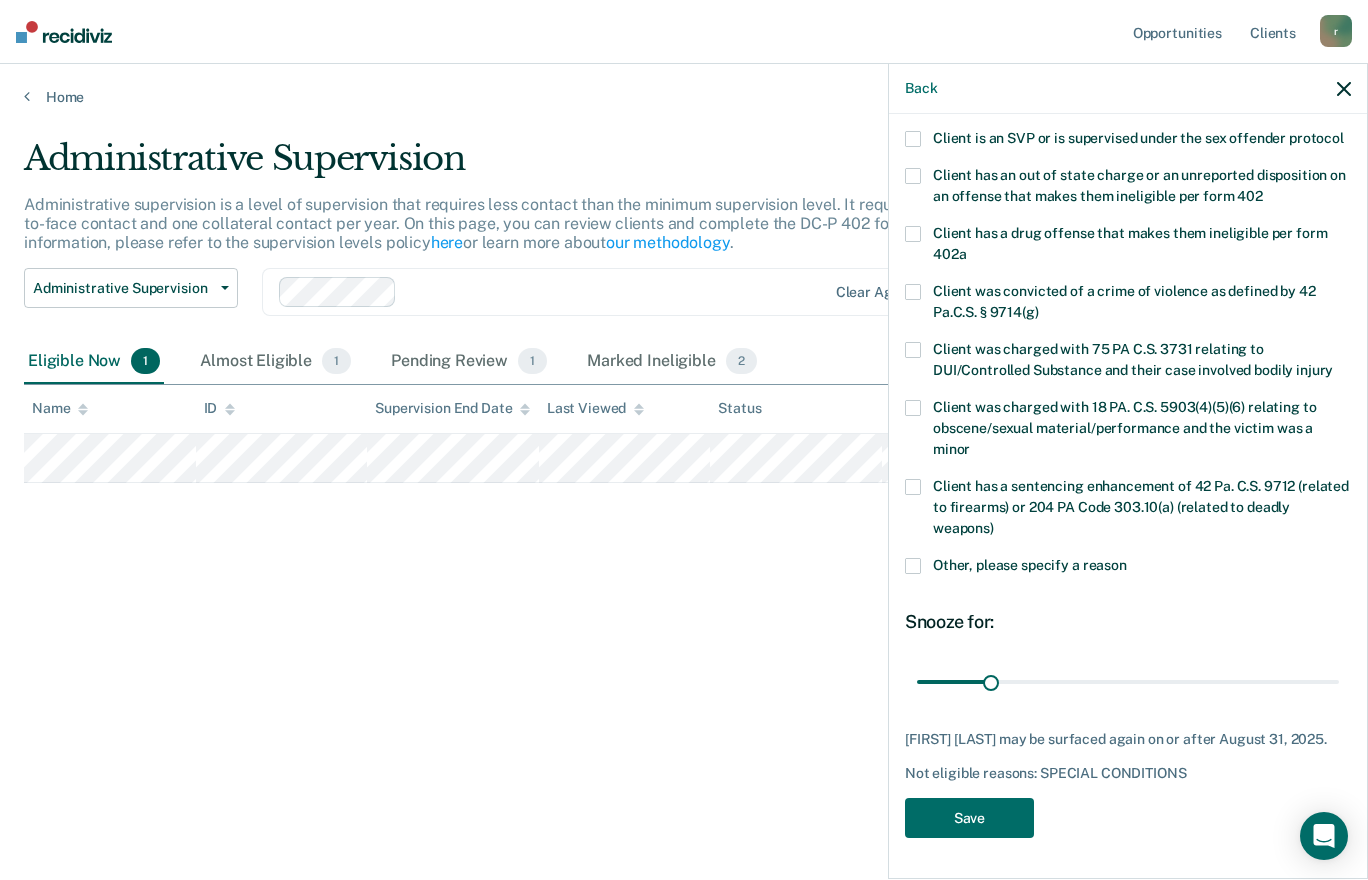 scroll, scrollTop: 286, scrollLeft: 0, axis: vertical 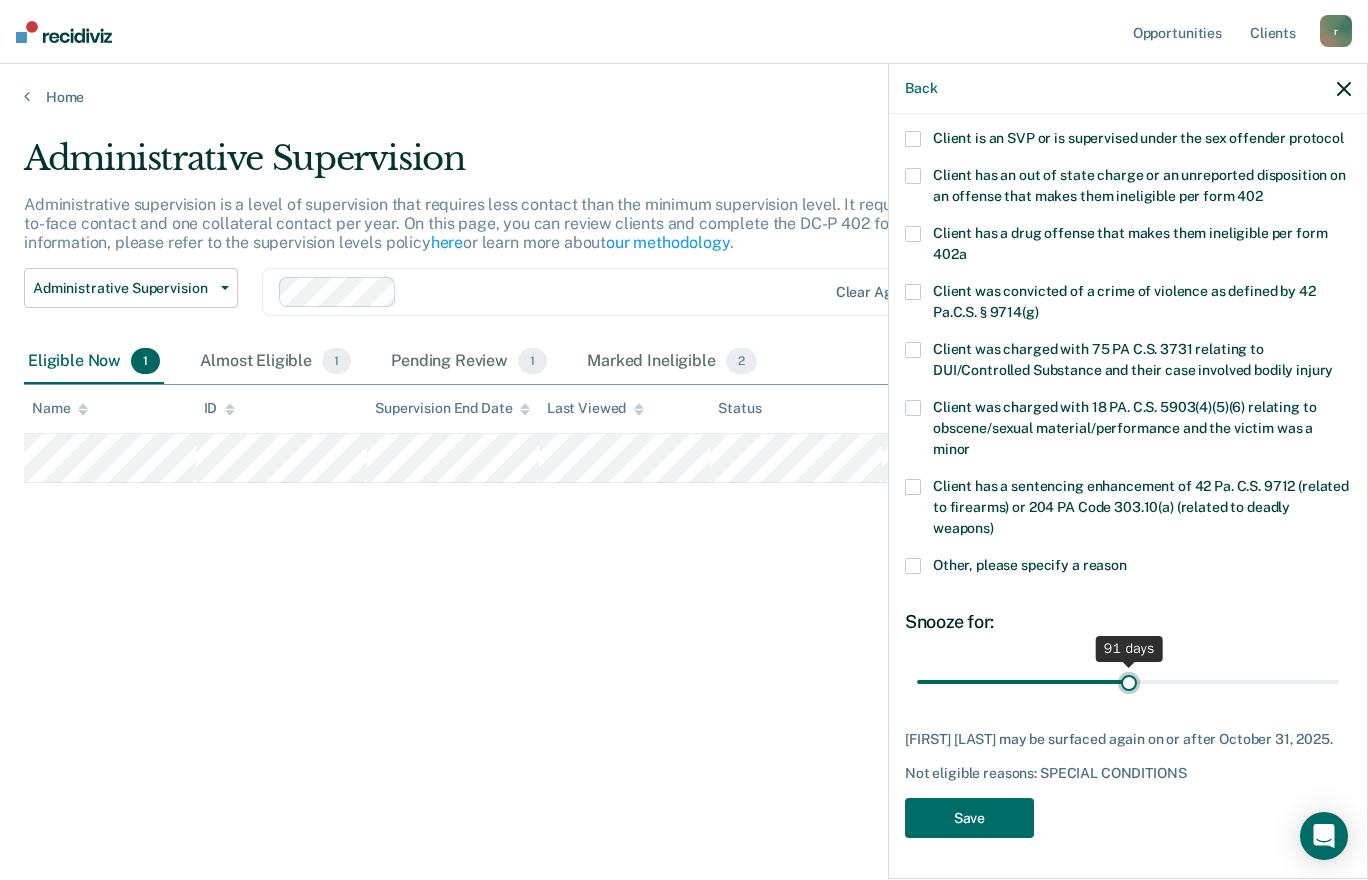 drag, startPoint x: 986, startPoint y: 681, endPoint x: 1121, endPoint y: 671, distance: 135.36986 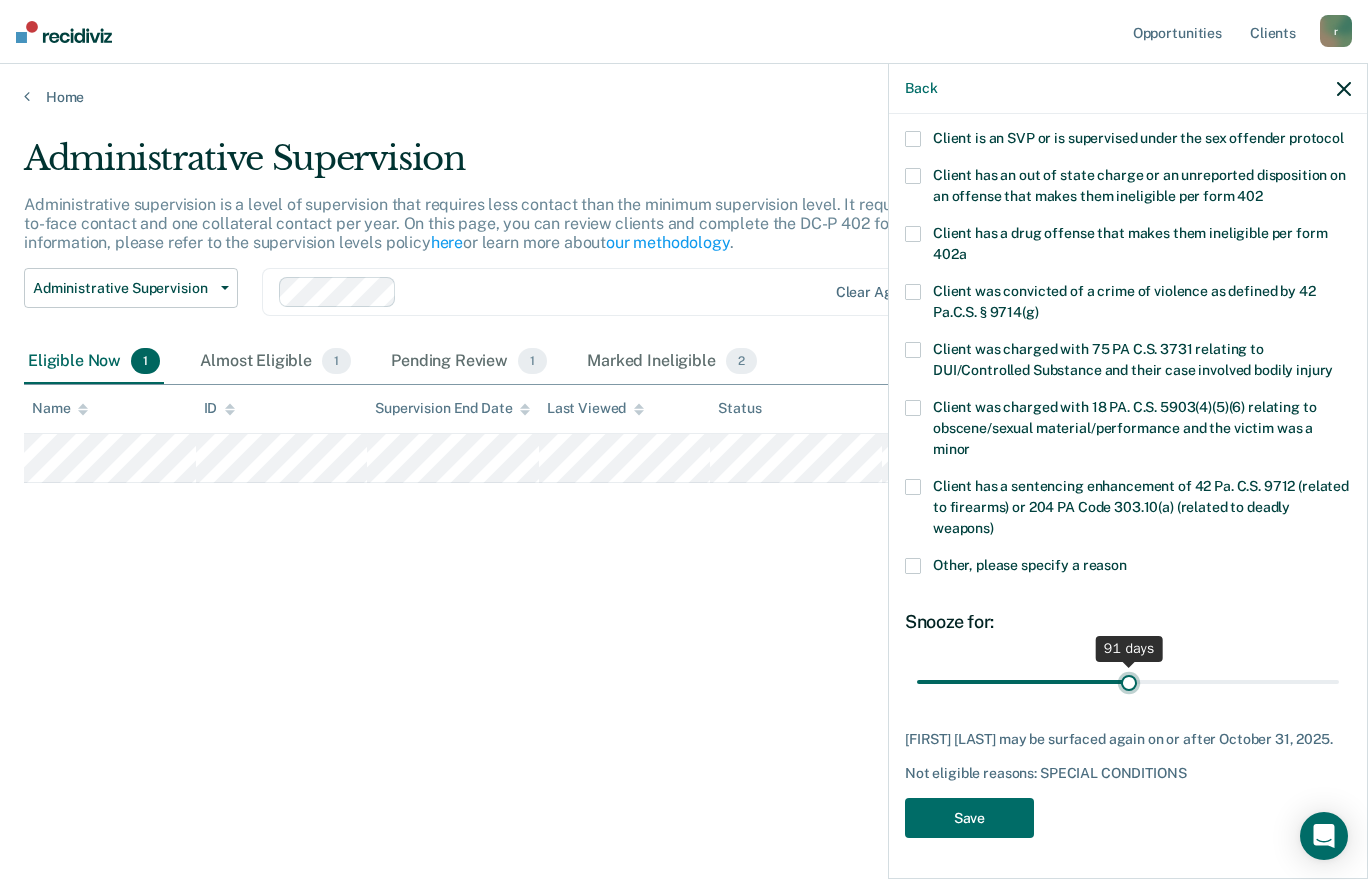 type on "91" 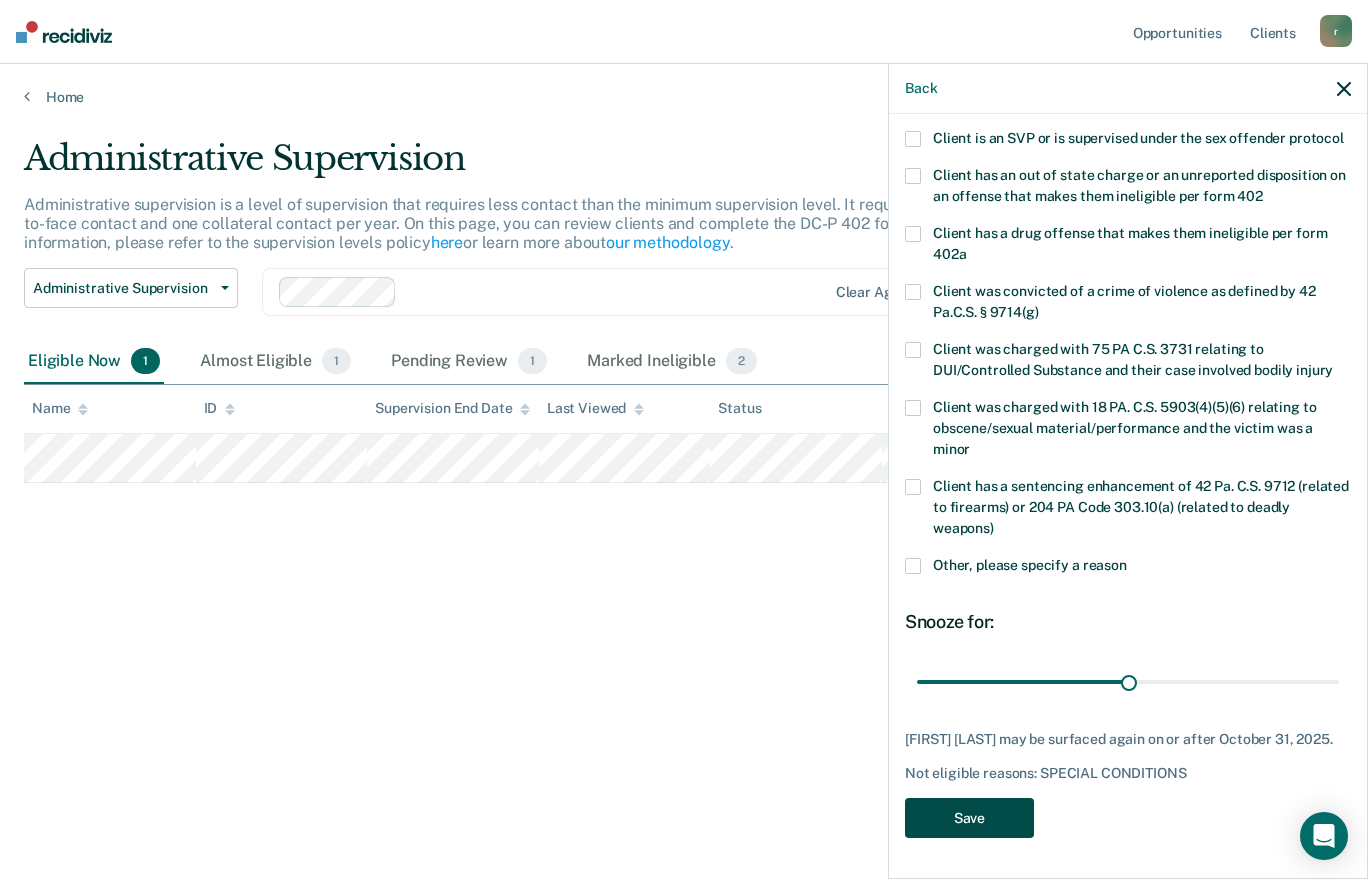 click on "Save" at bounding box center (969, 818) 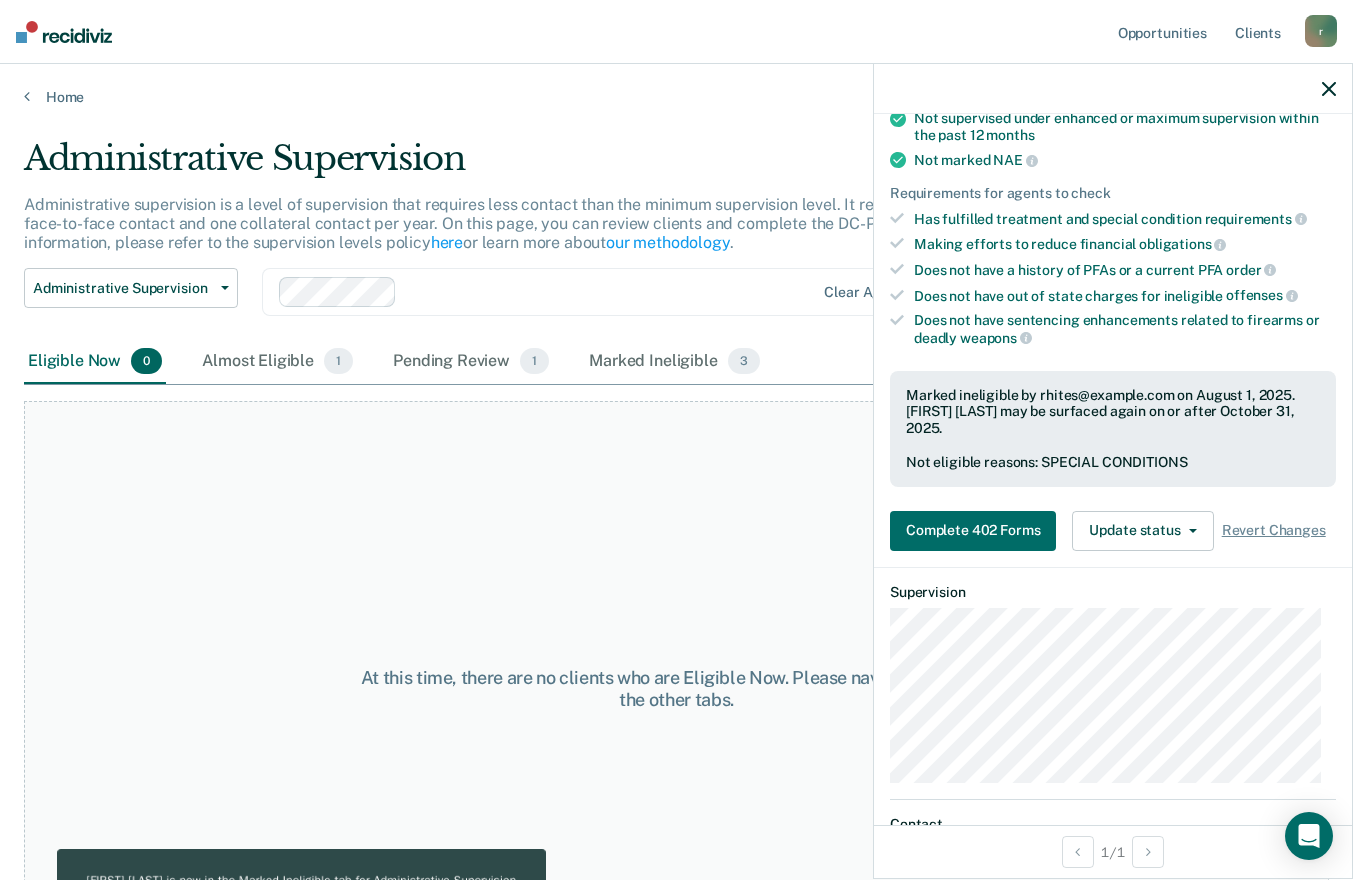 click 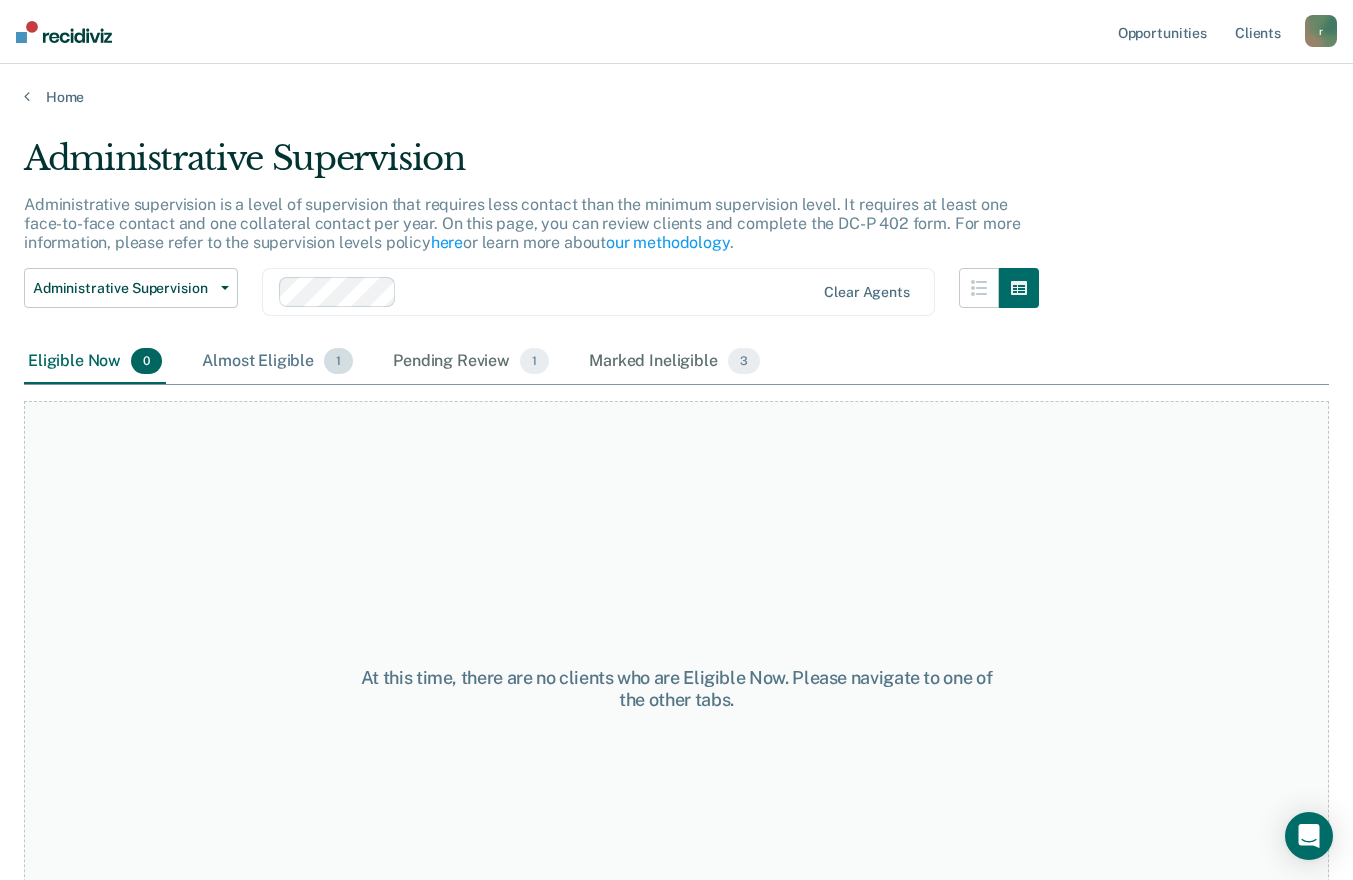 click on "Almost Eligible 1" at bounding box center [277, 362] 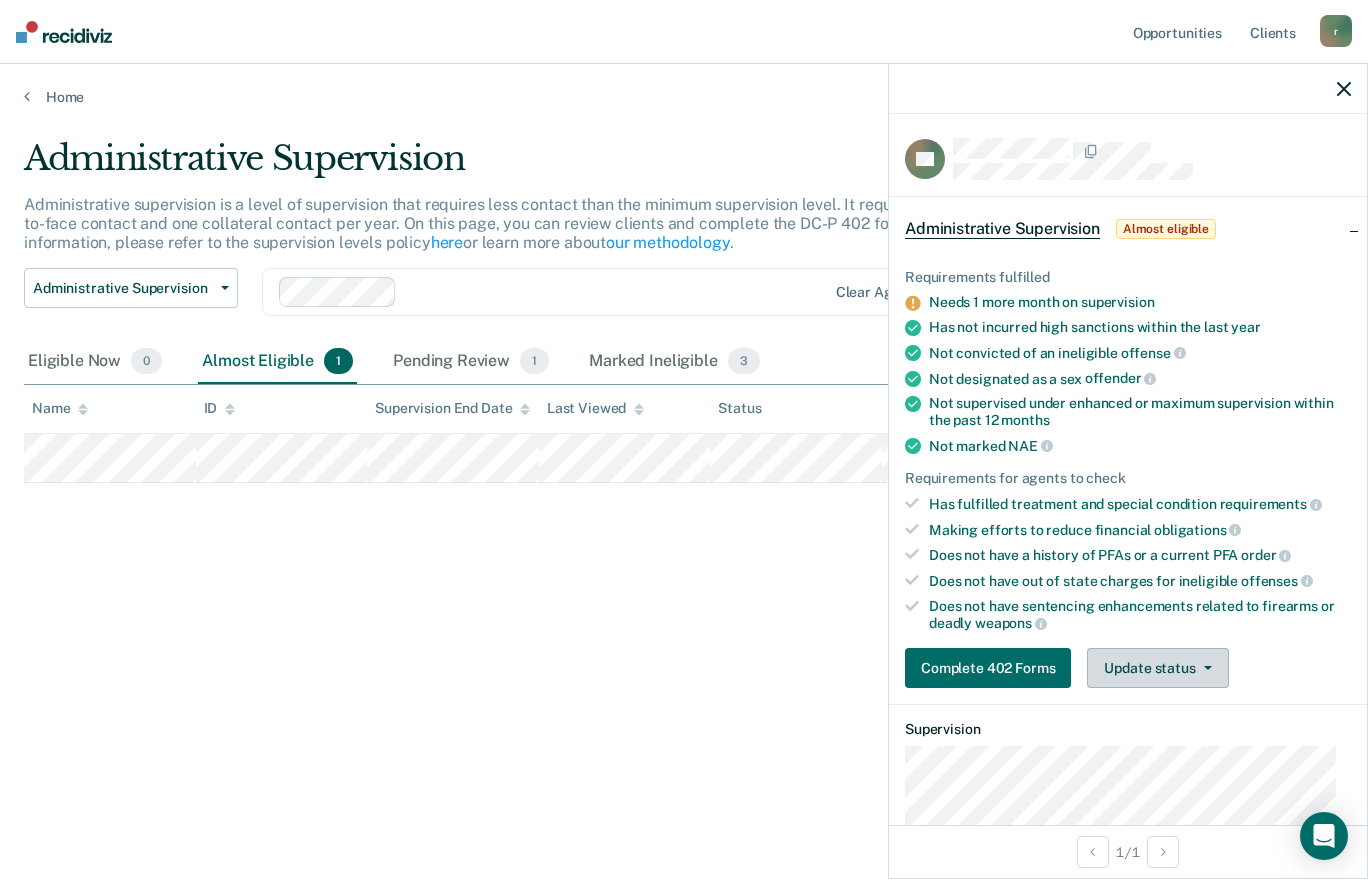 click on "Update status" at bounding box center (1157, 668) 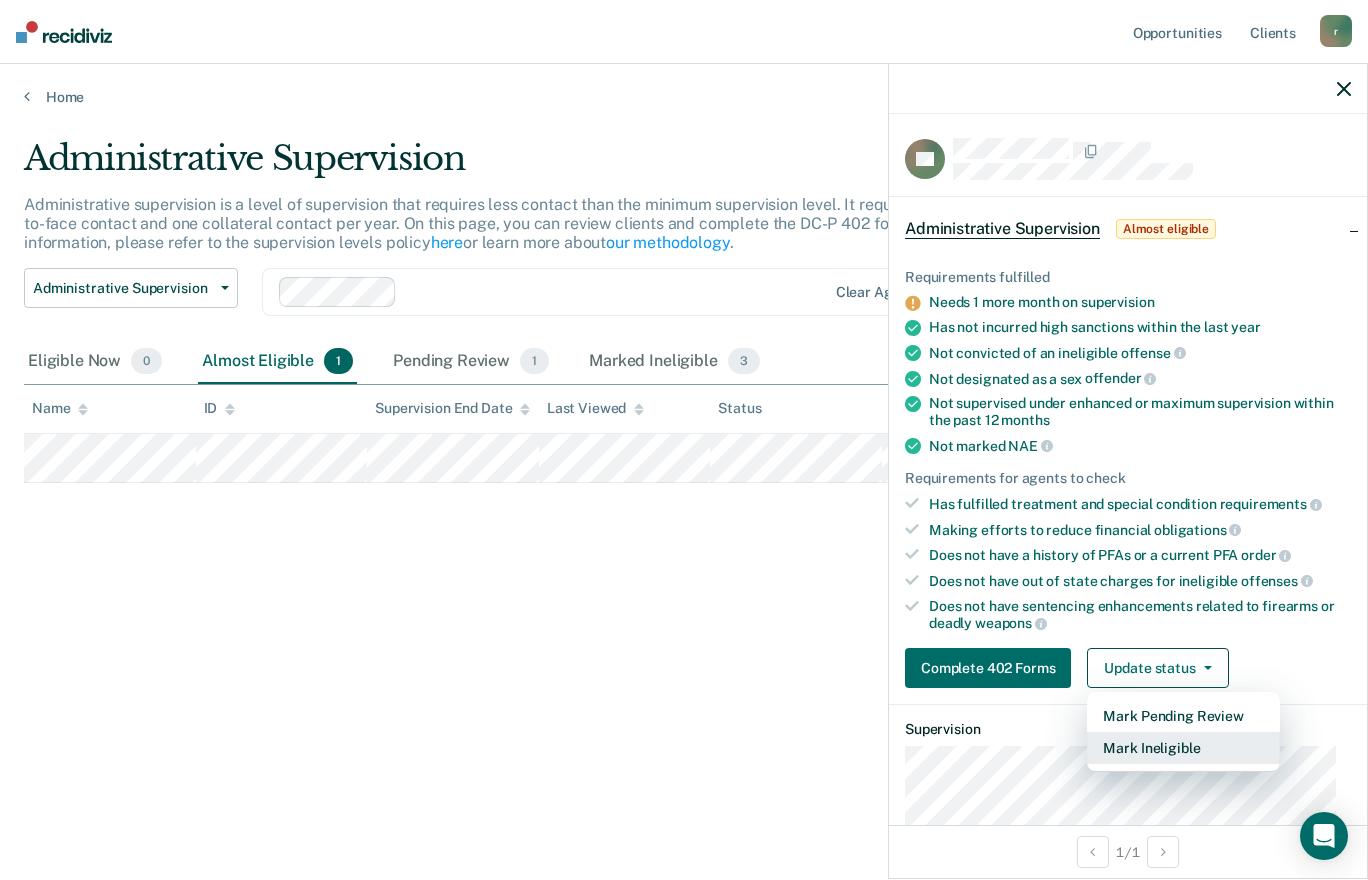 click on "Mark Ineligible" at bounding box center [1183, 748] 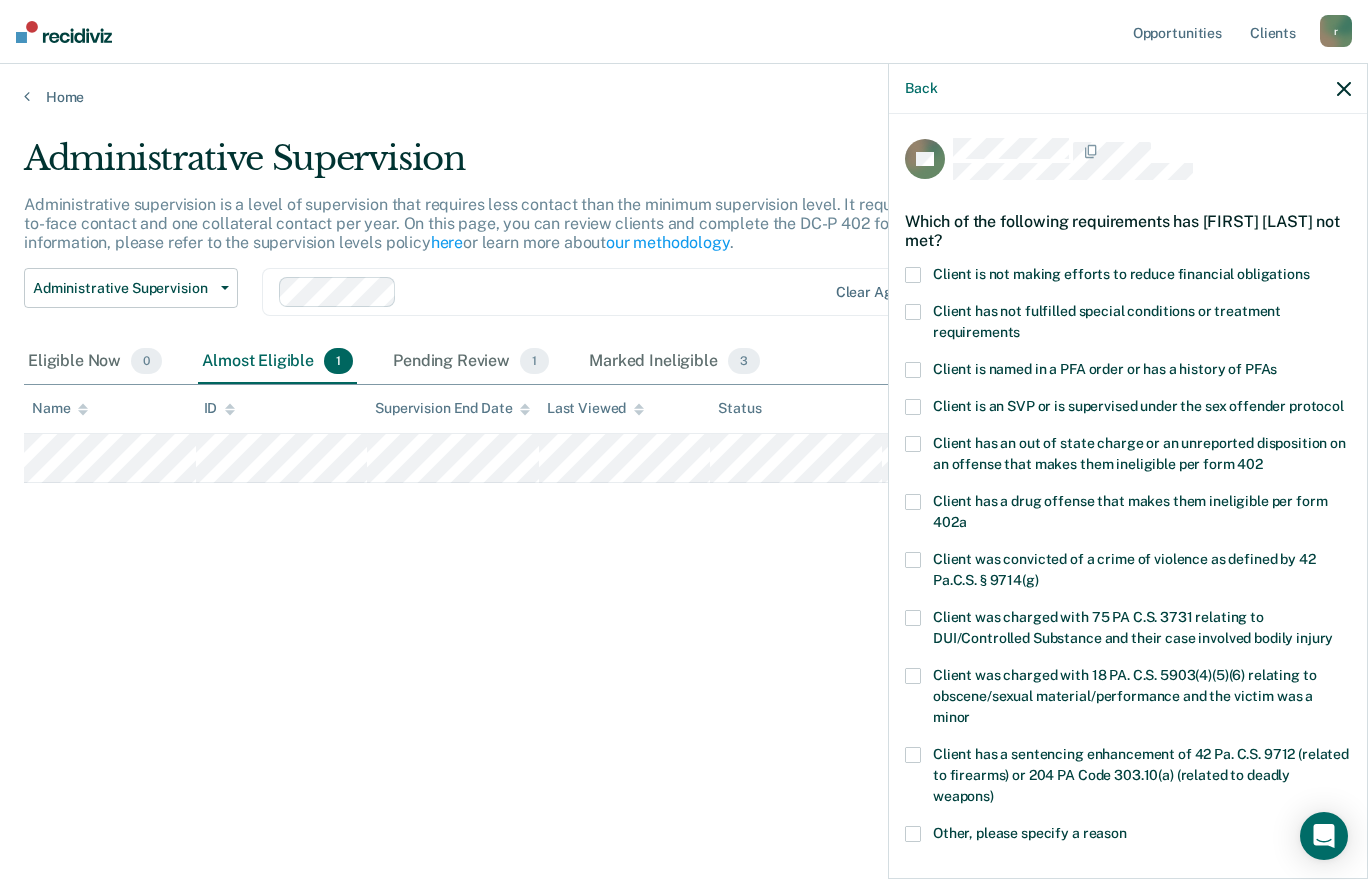 click at bounding box center (913, 312) 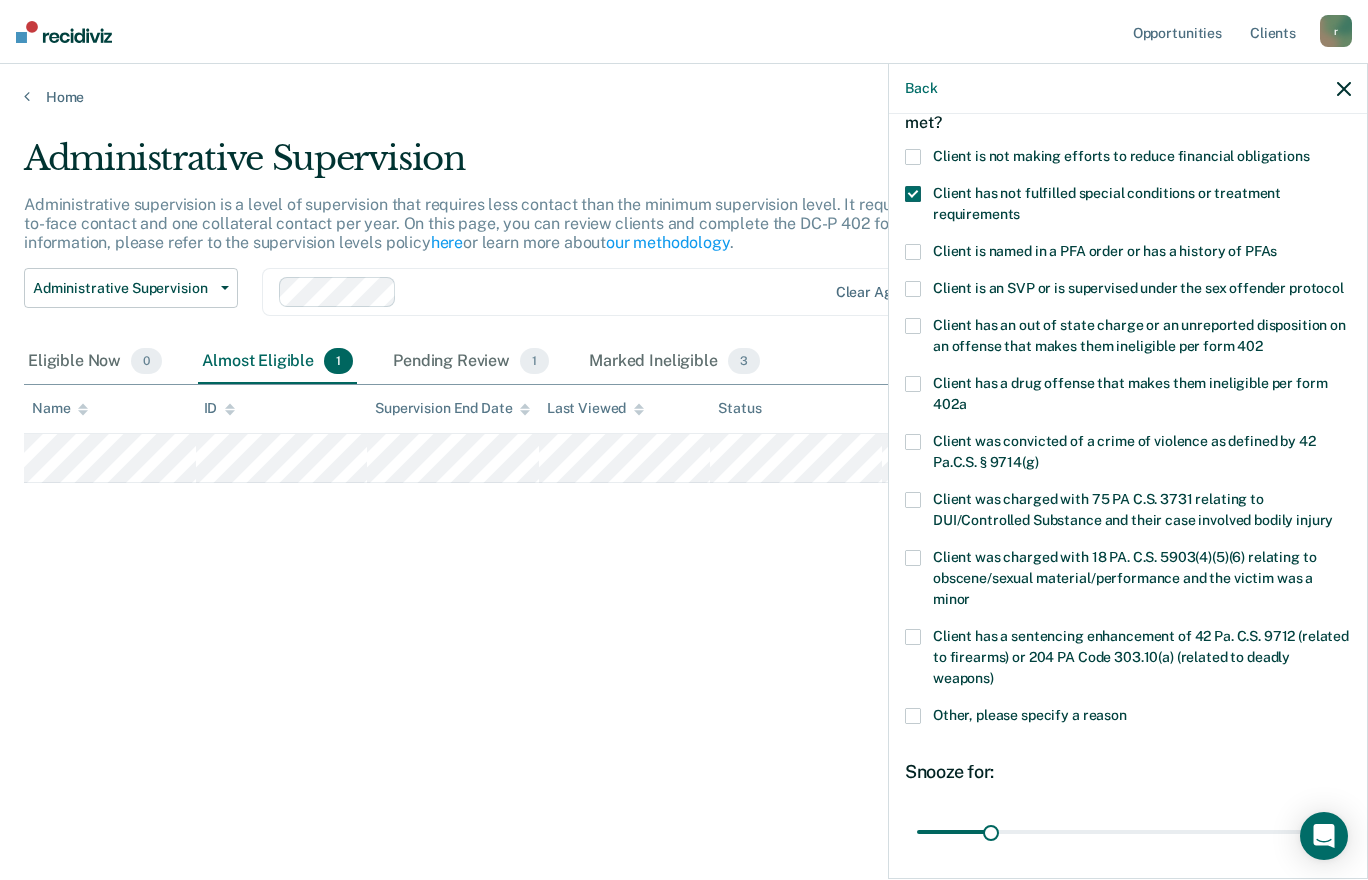 scroll, scrollTop: 200, scrollLeft: 0, axis: vertical 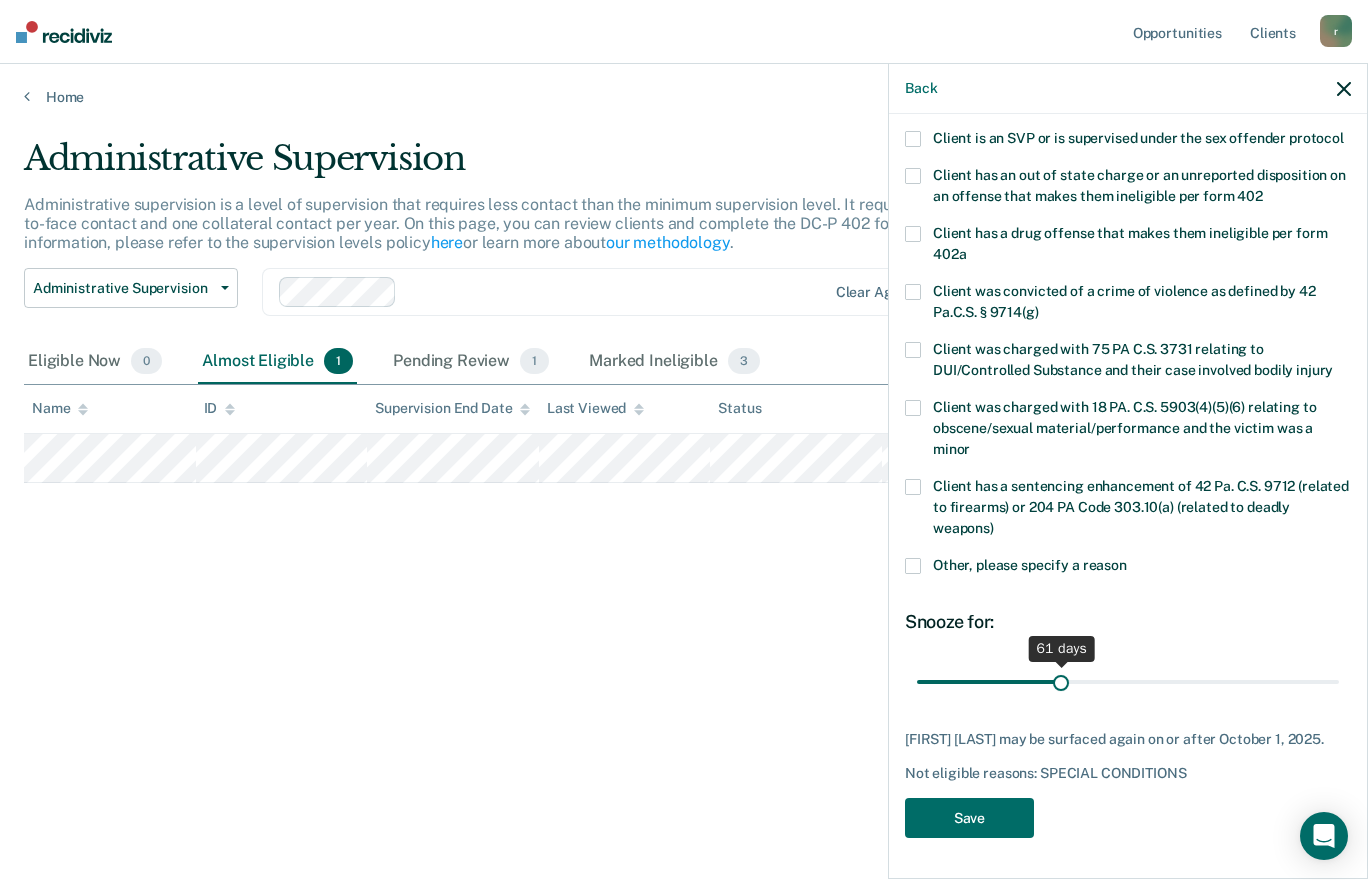 drag, startPoint x: 983, startPoint y: 684, endPoint x: 1057, endPoint y: 677, distance: 74.330345 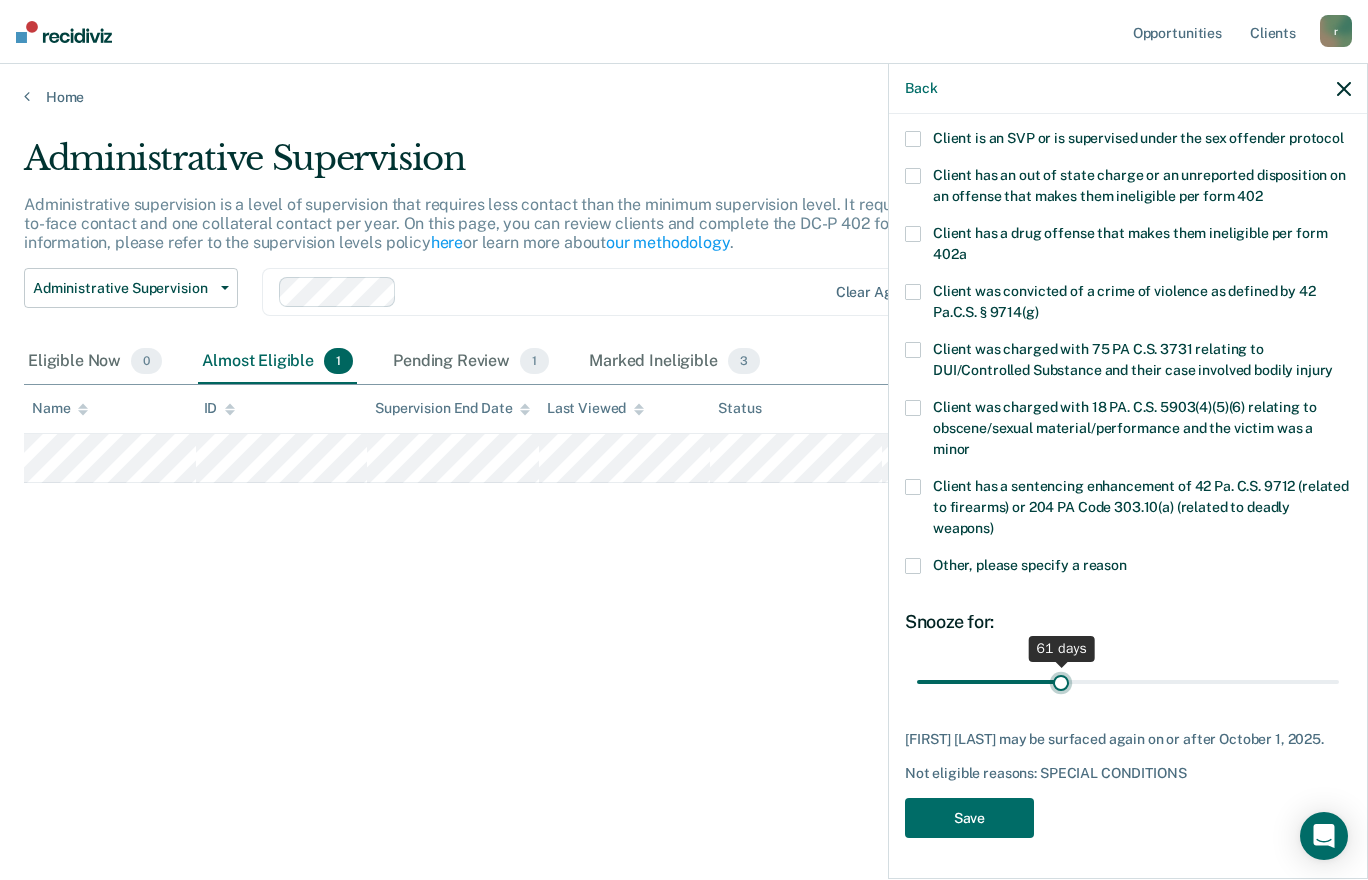 type on "61" 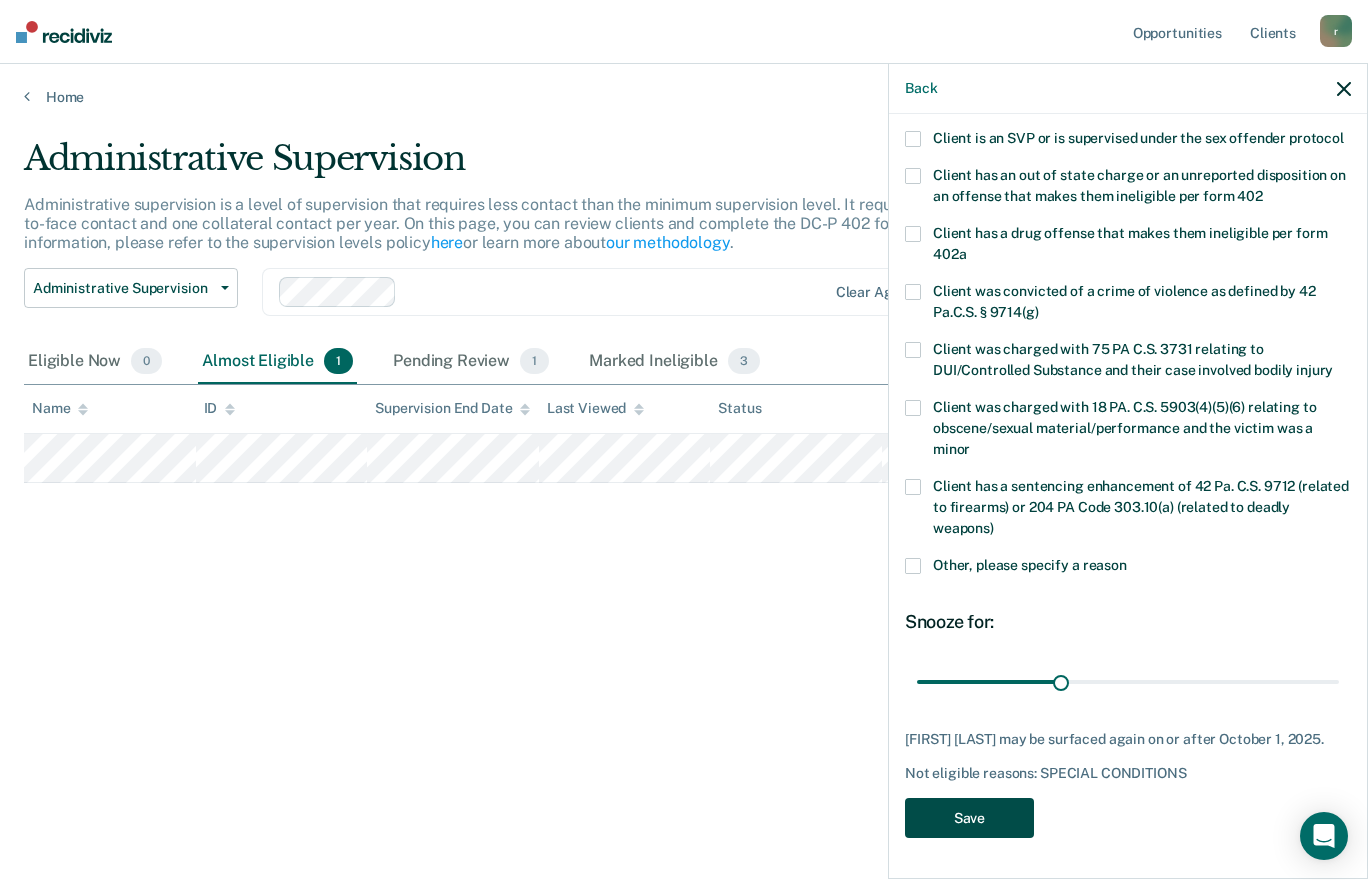 click on "Save" at bounding box center [969, 818] 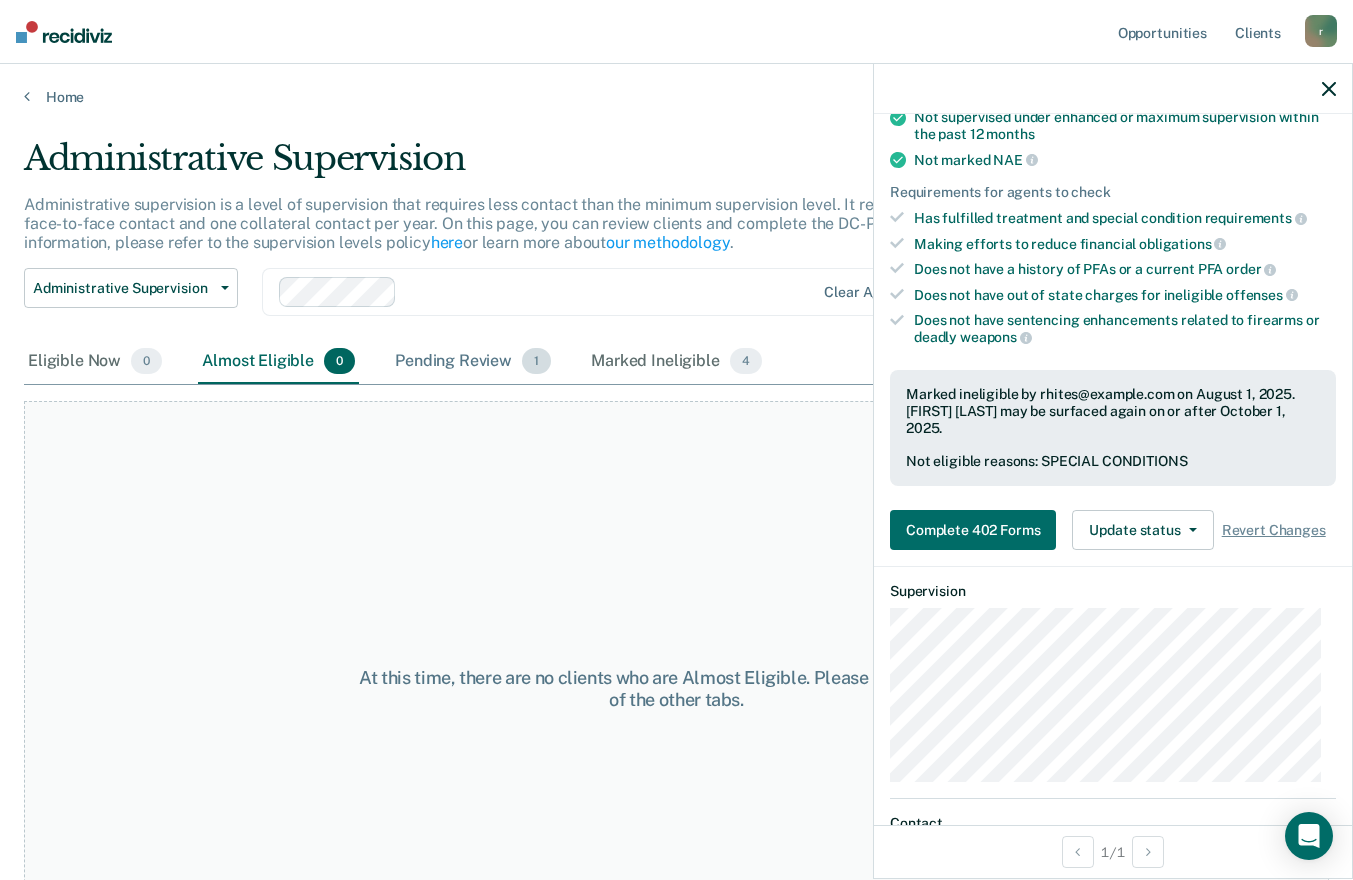click on "Pending Review 1" at bounding box center (473, 362) 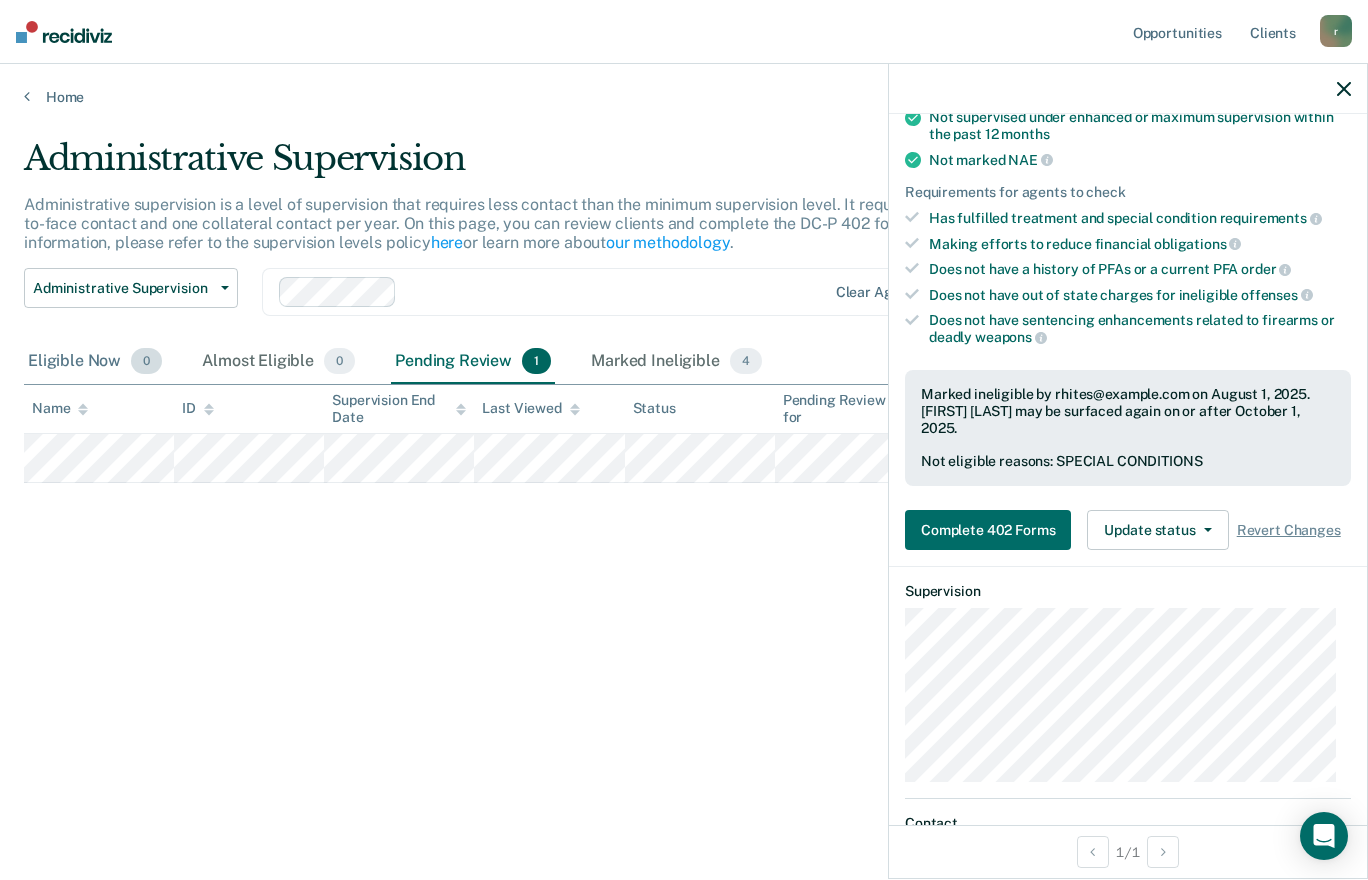 click on "Eligible Now 0" at bounding box center (95, 362) 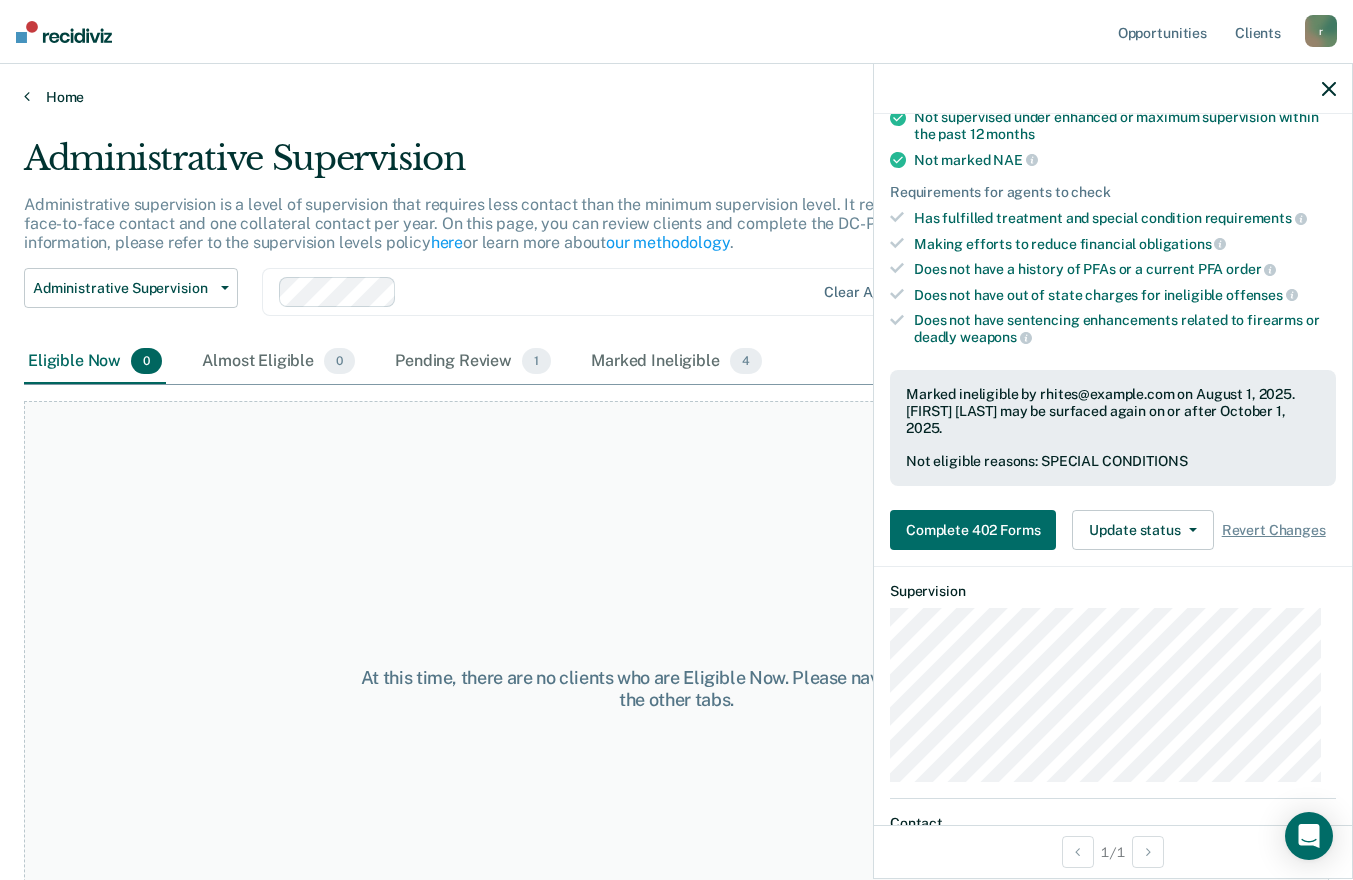click on "Home" at bounding box center (676, 97) 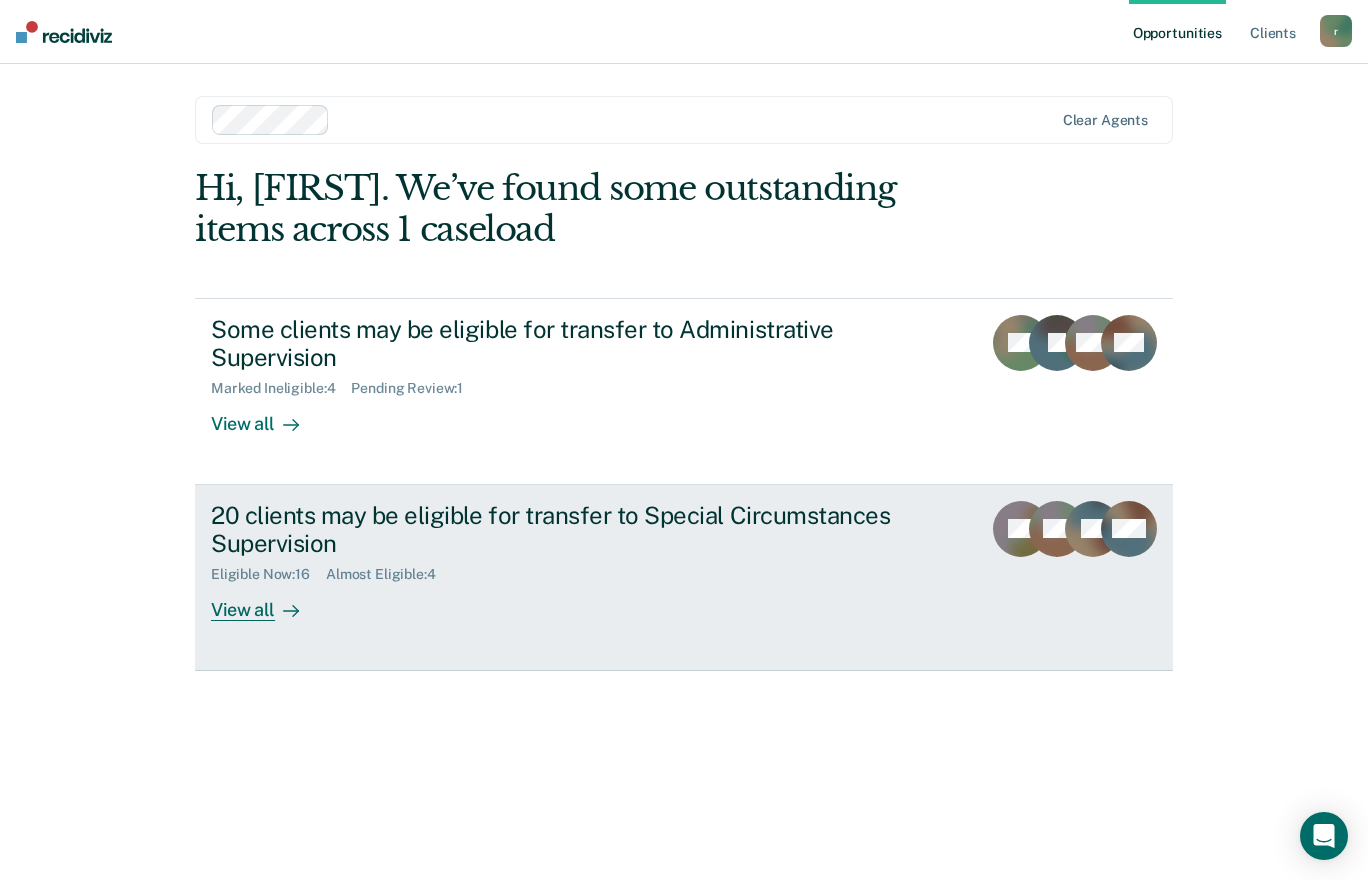 click on "20 clients may be eligible for transfer to Special Circumstances Supervision" at bounding box center [562, 530] 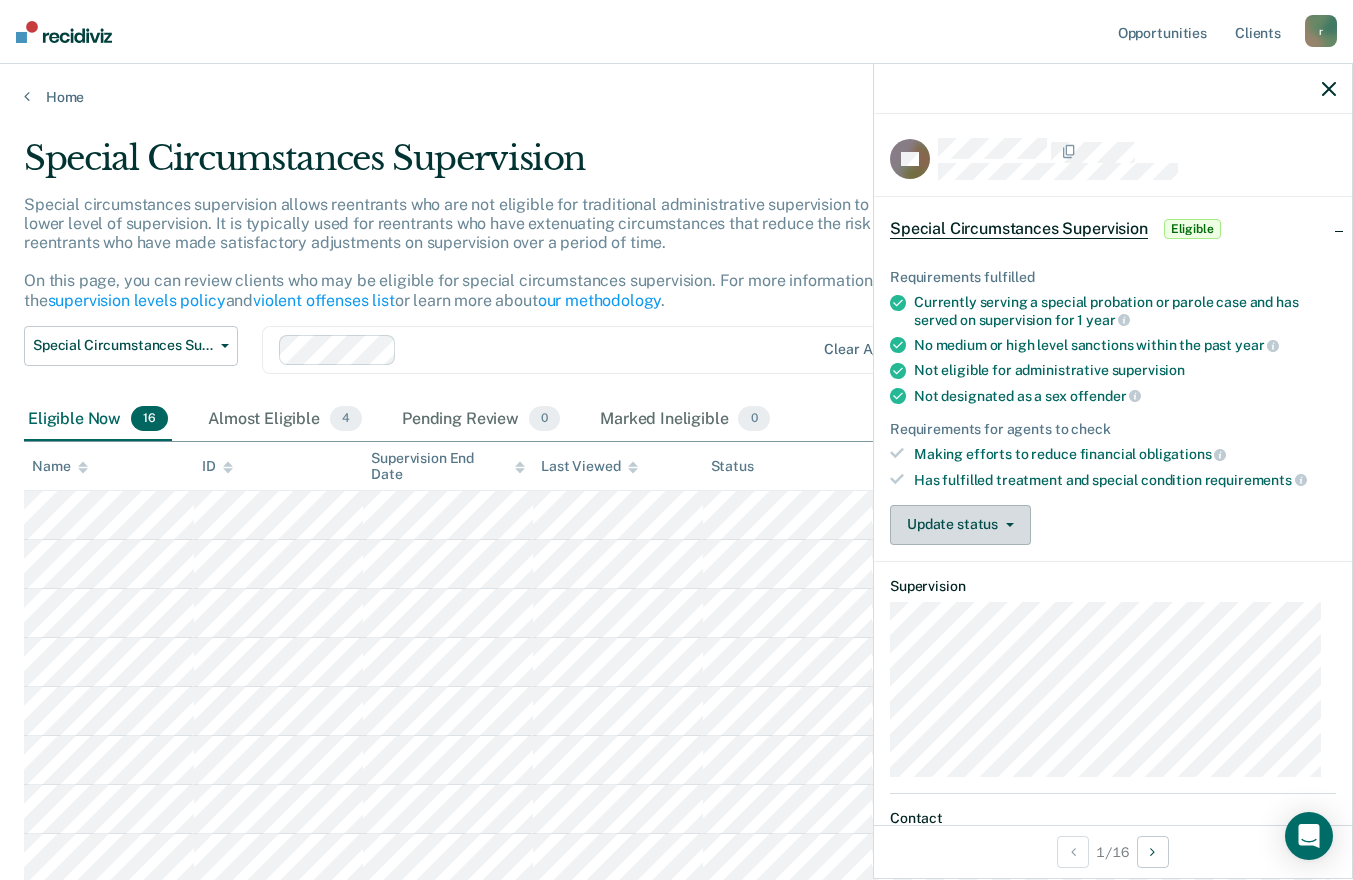 click on "Update status" at bounding box center (960, 525) 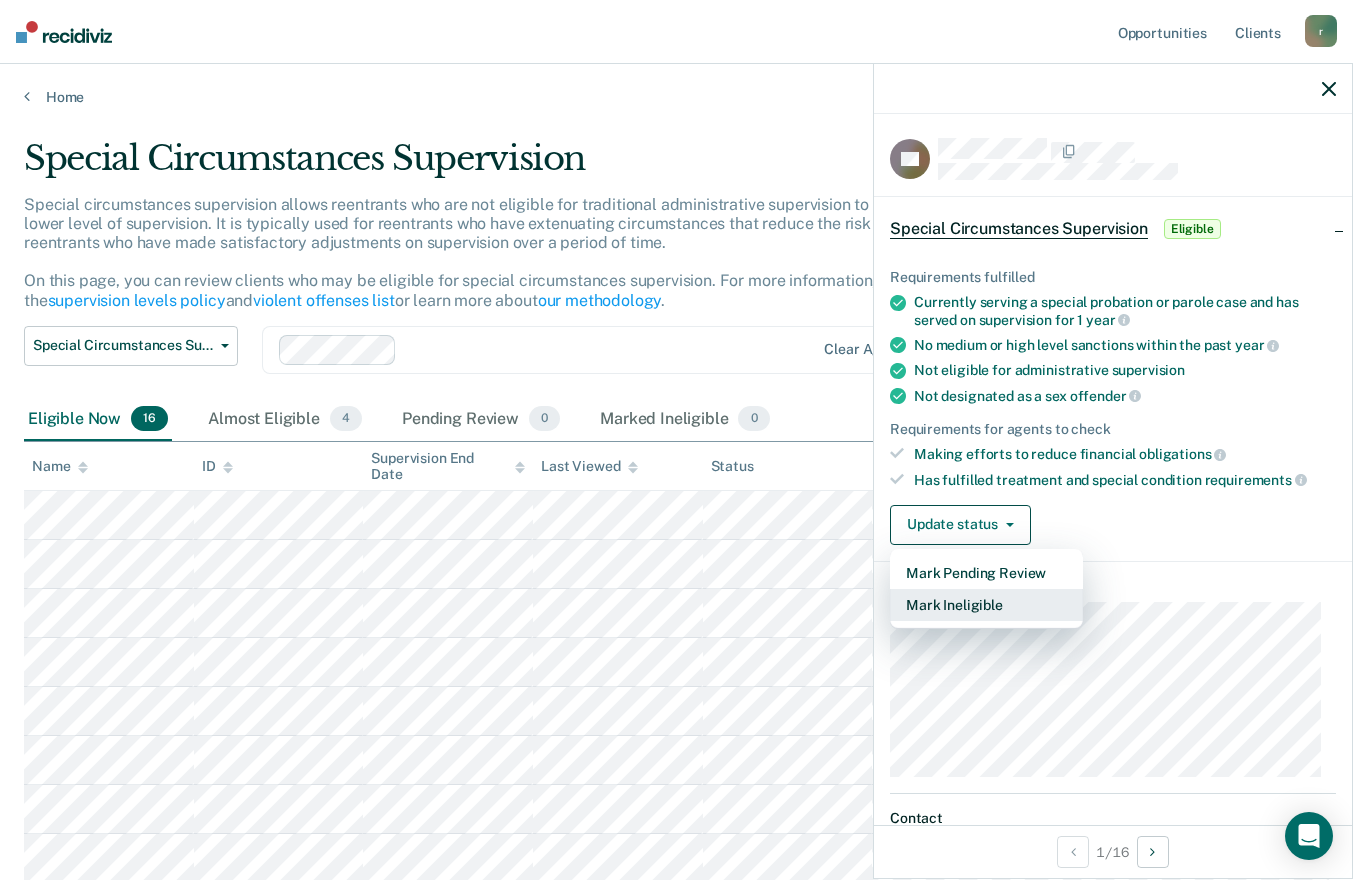 click on "Mark Ineligible" at bounding box center (986, 605) 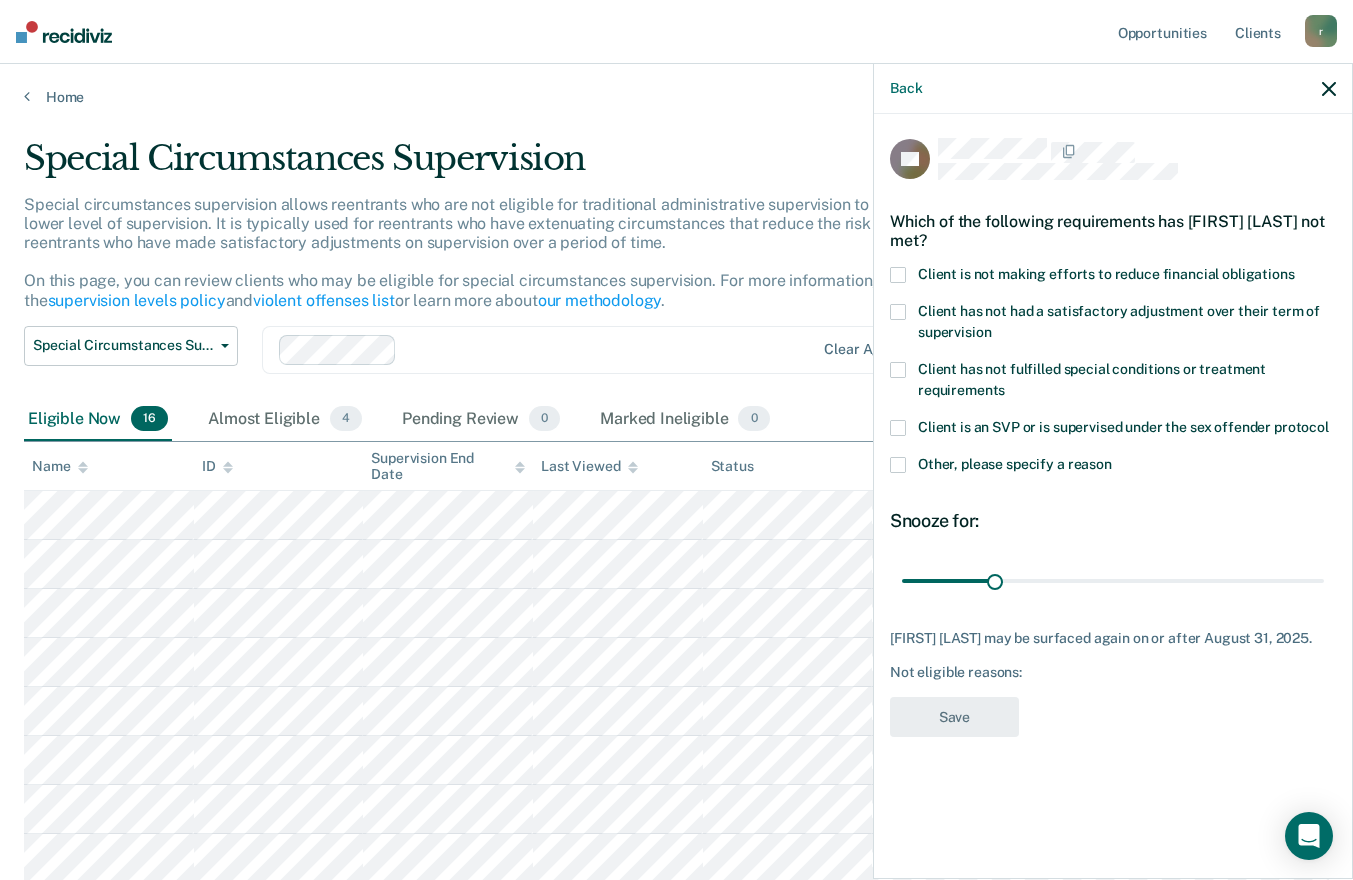 click at bounding box center [898, 275] 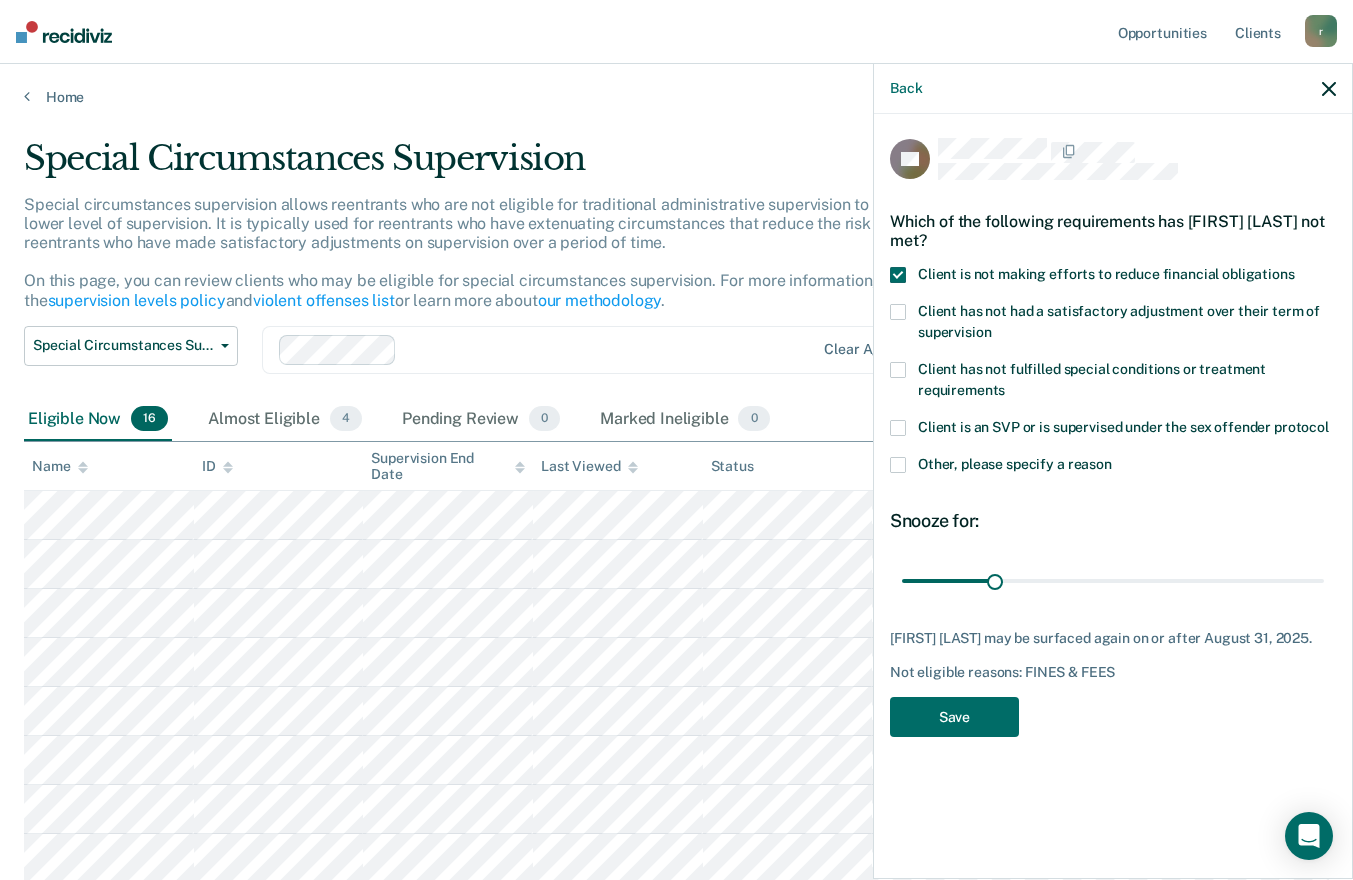 click at bounding box center [898, 312] 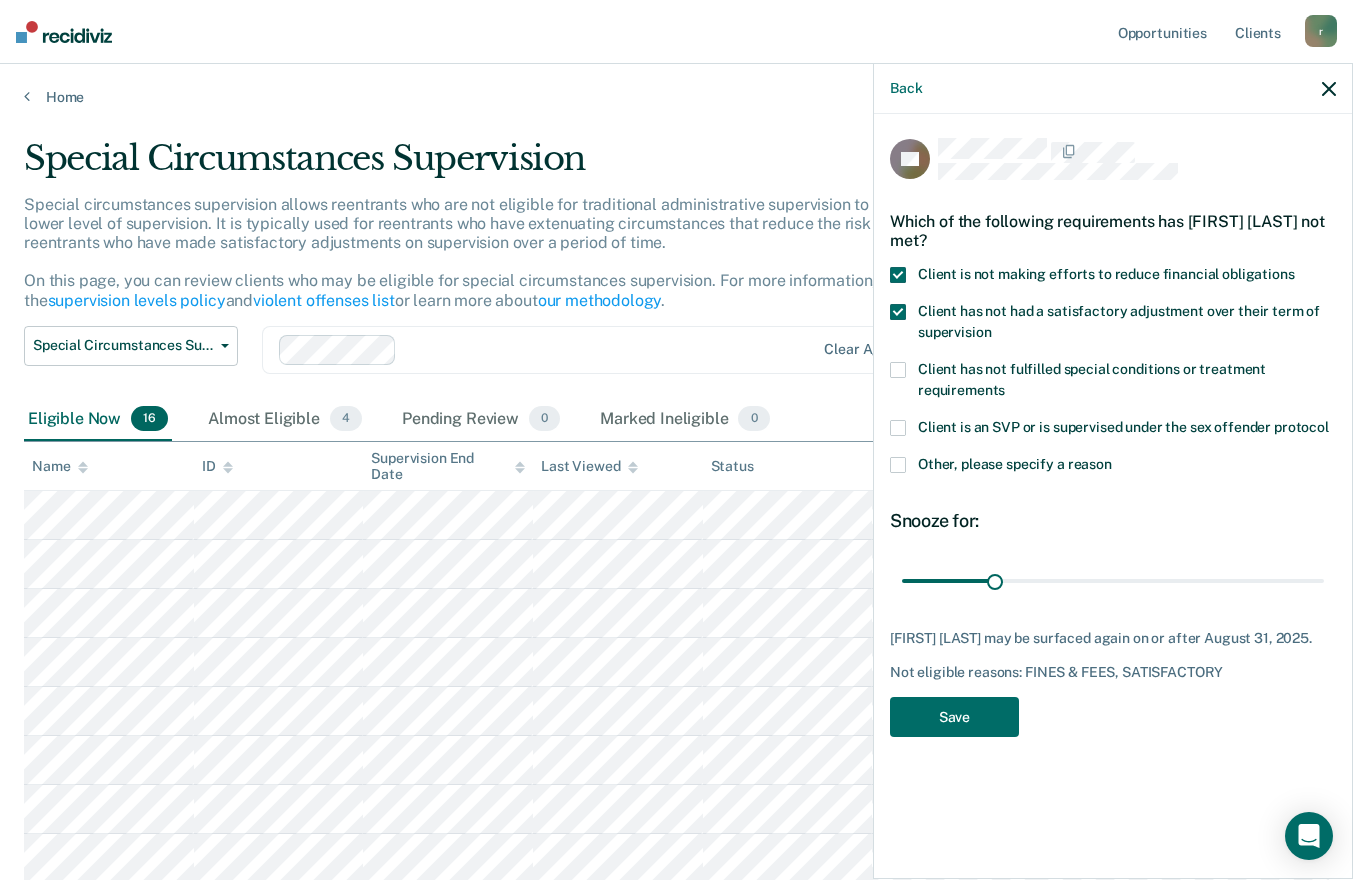 click at bounding box center (898, 370) 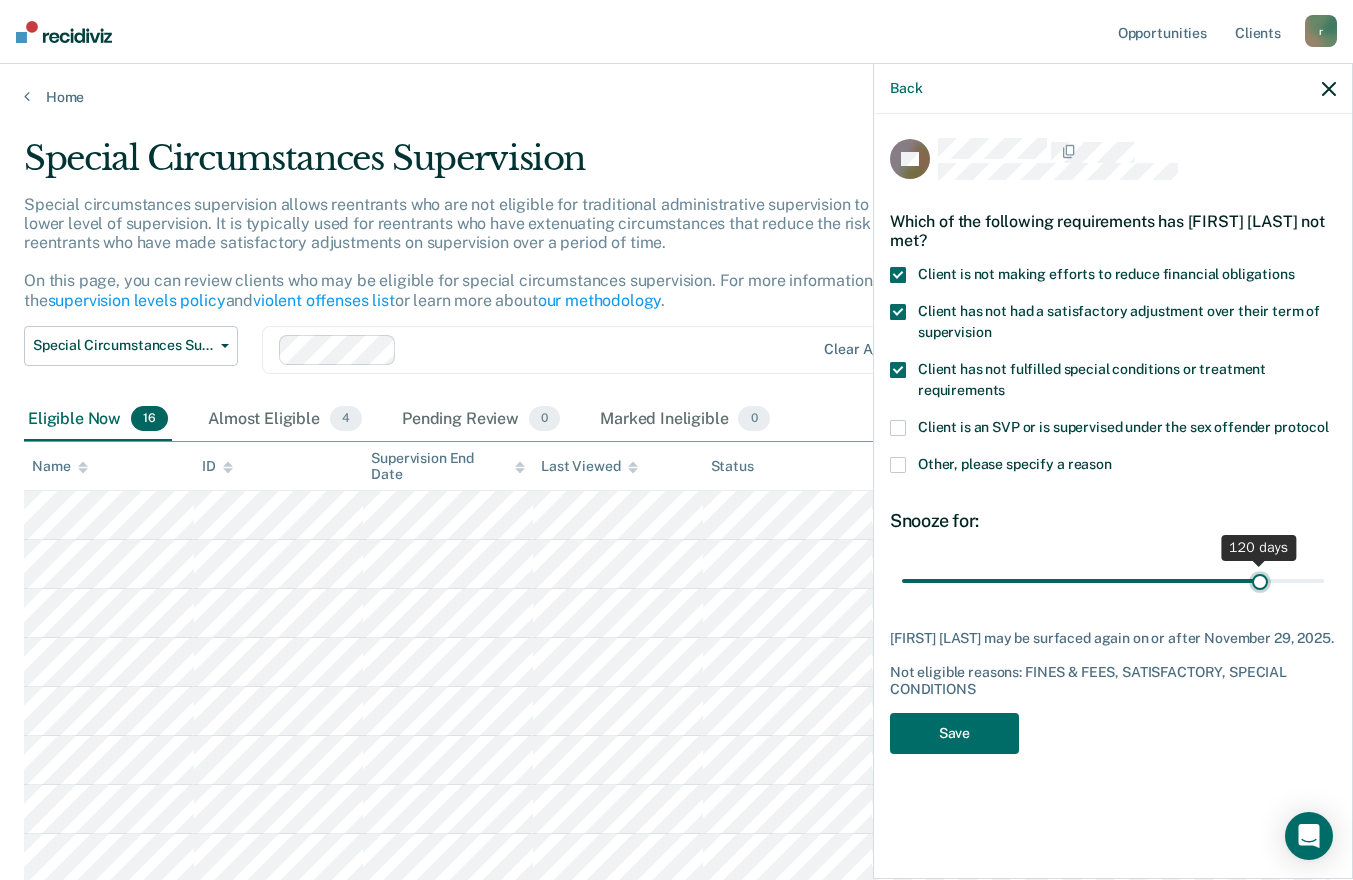 drag, startPoint x: 993, startPoint y: 574, endPoint x: 1261, endPoint y: 573, distance: 268.00186 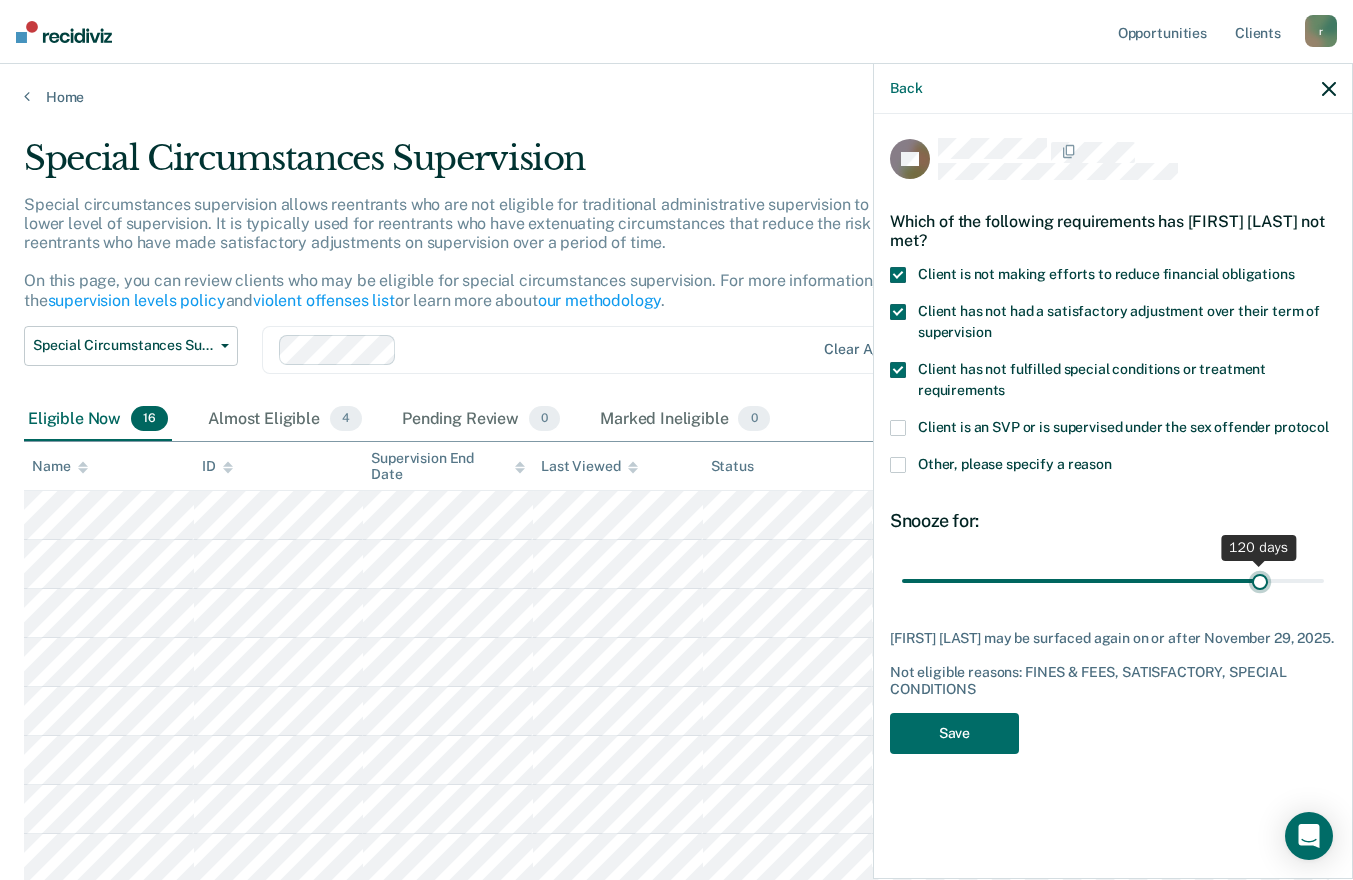 type on "120" 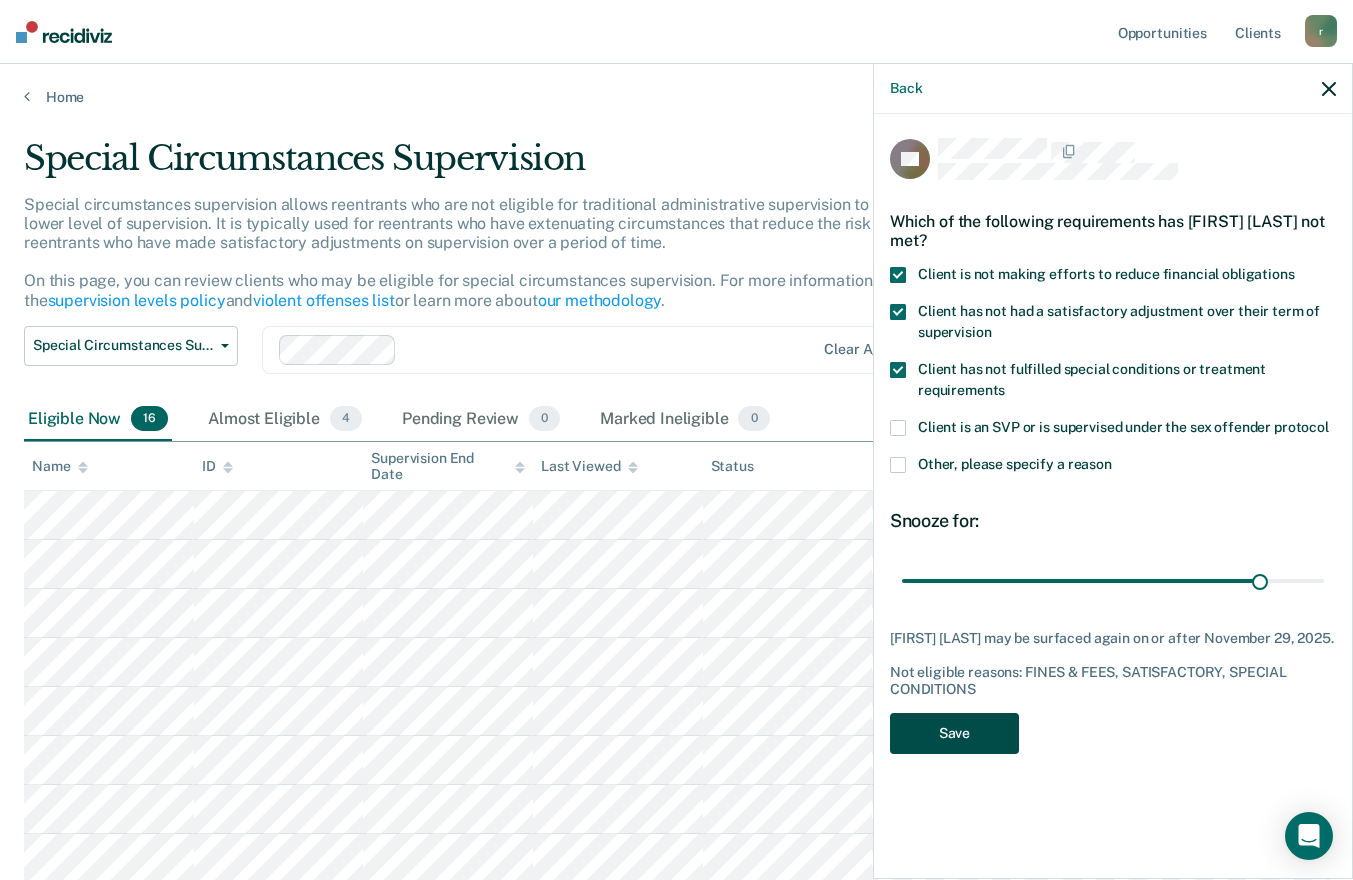 click on "Save" at bounding box center (954, 733) 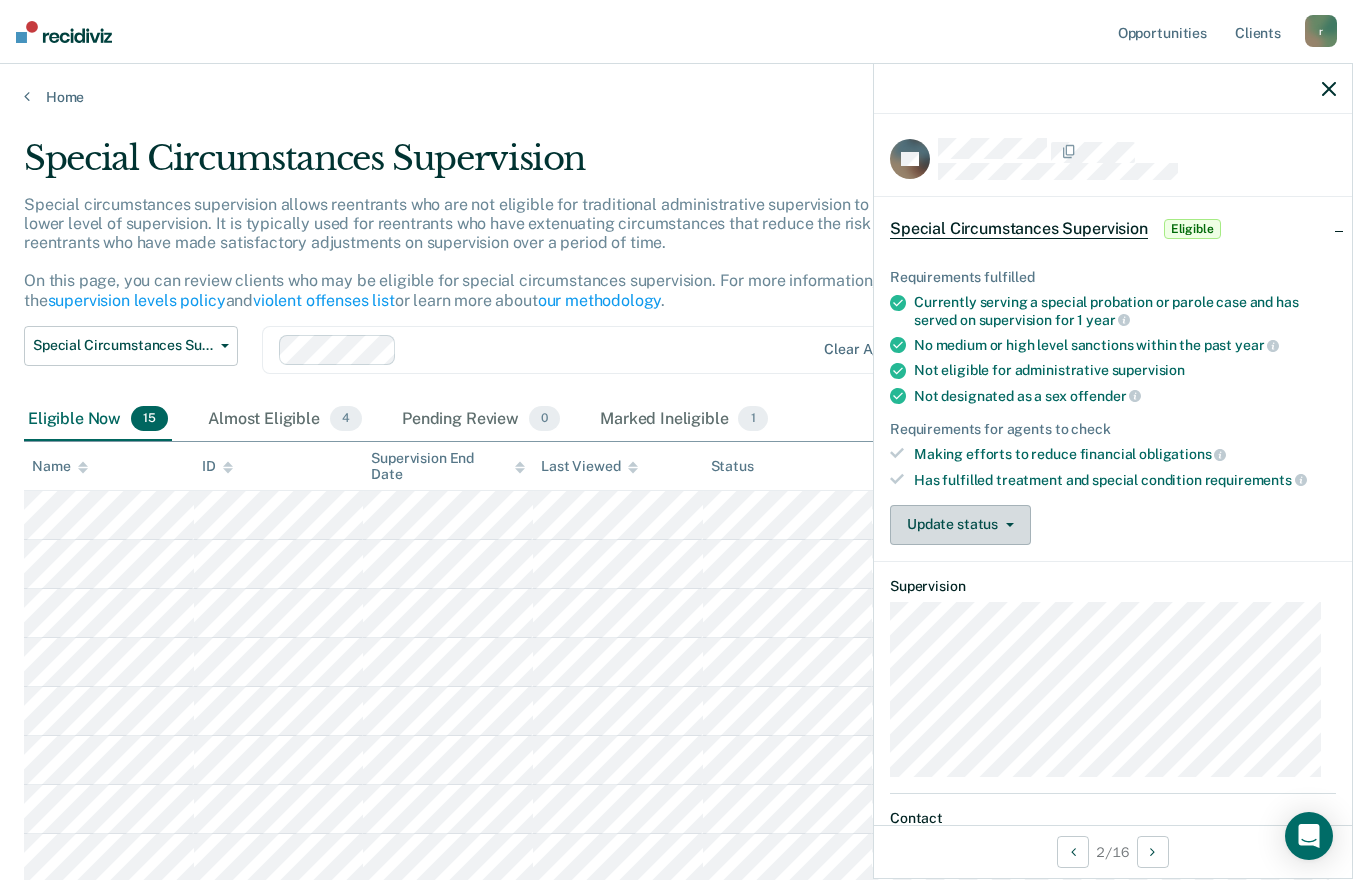 click 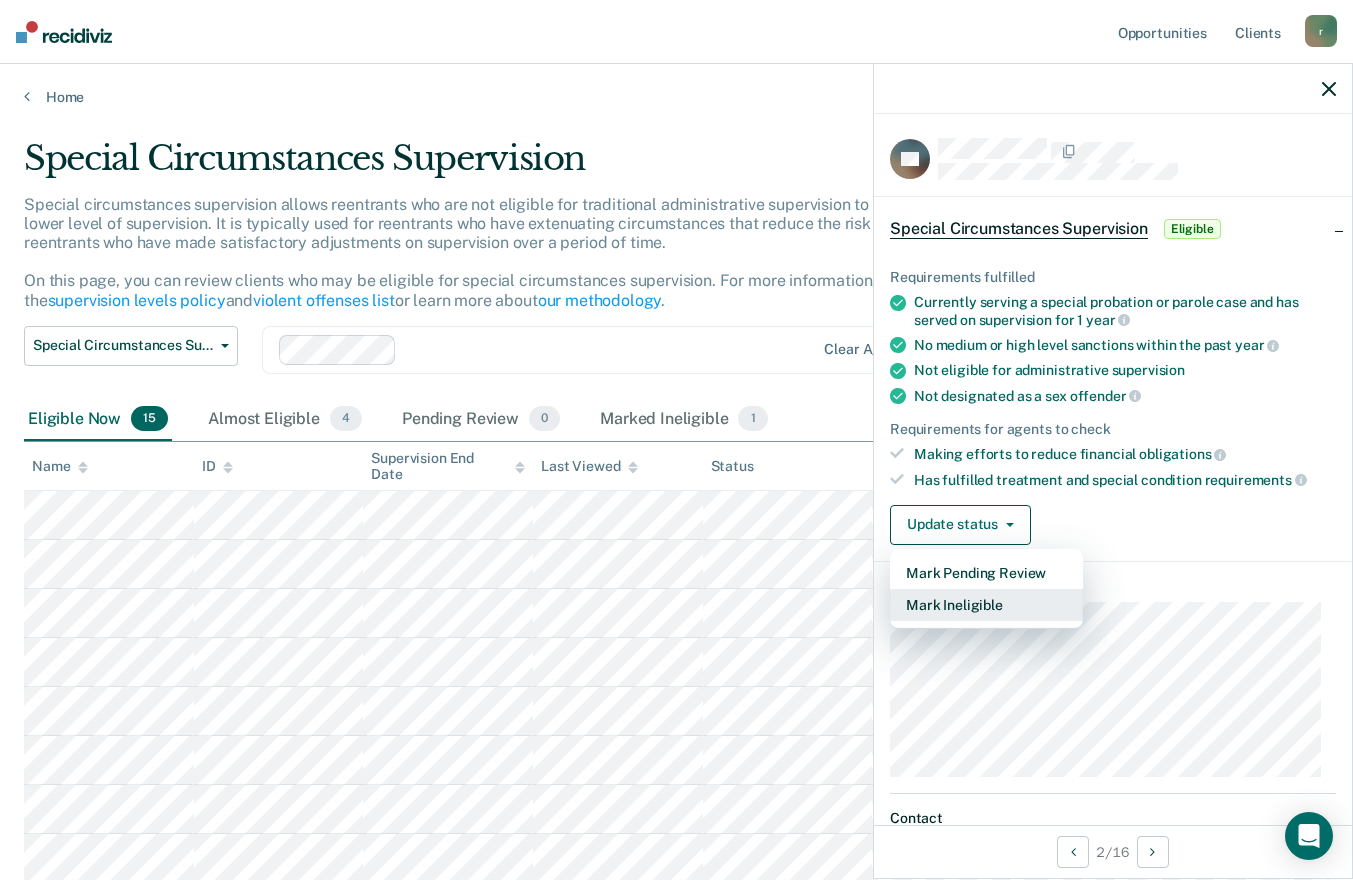 click on "Mark Ineligible" at bounding box center [986, 605] 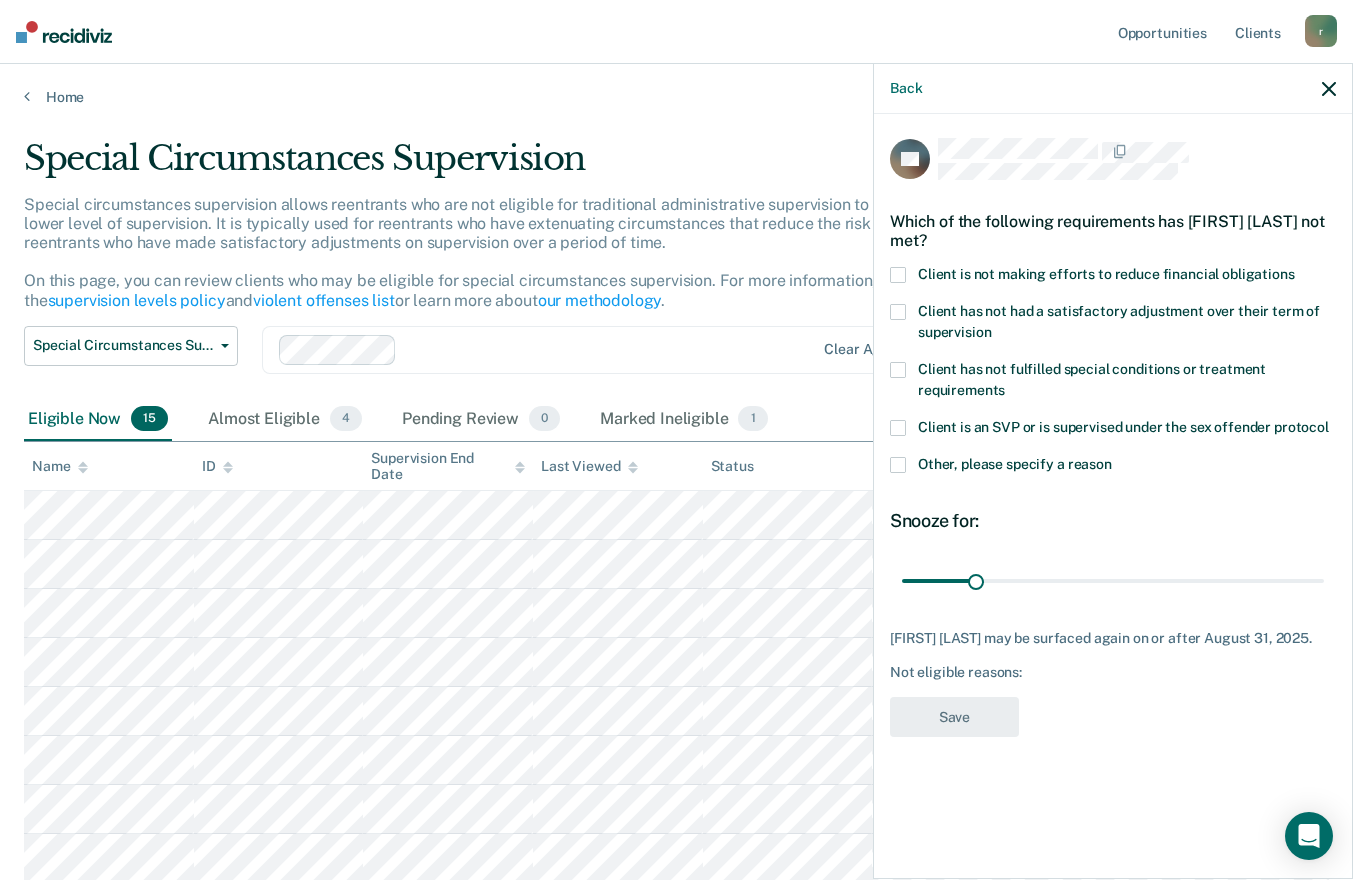 click at bounding box center (898, 275) 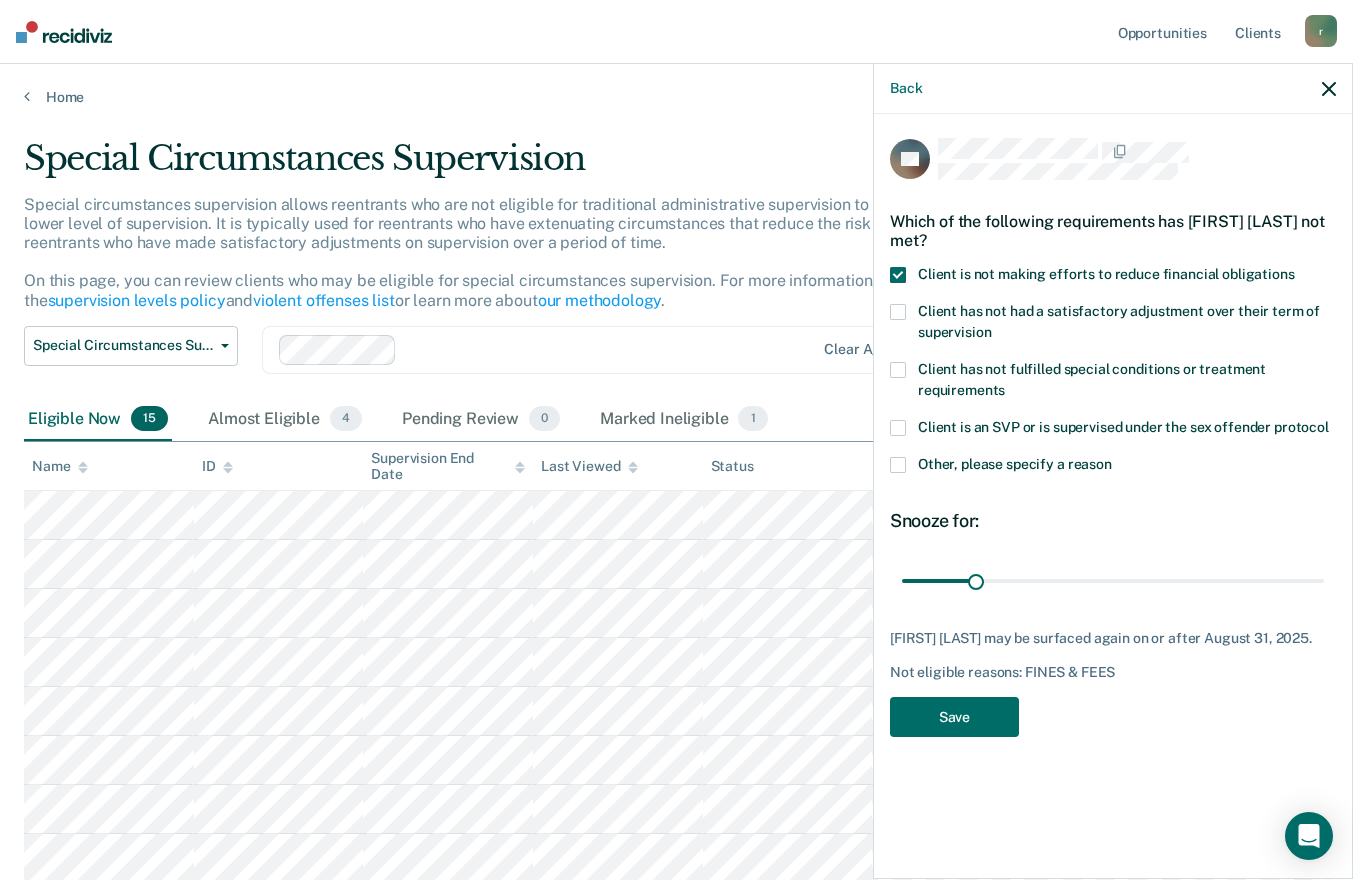 click at bounding box center (898, 312) 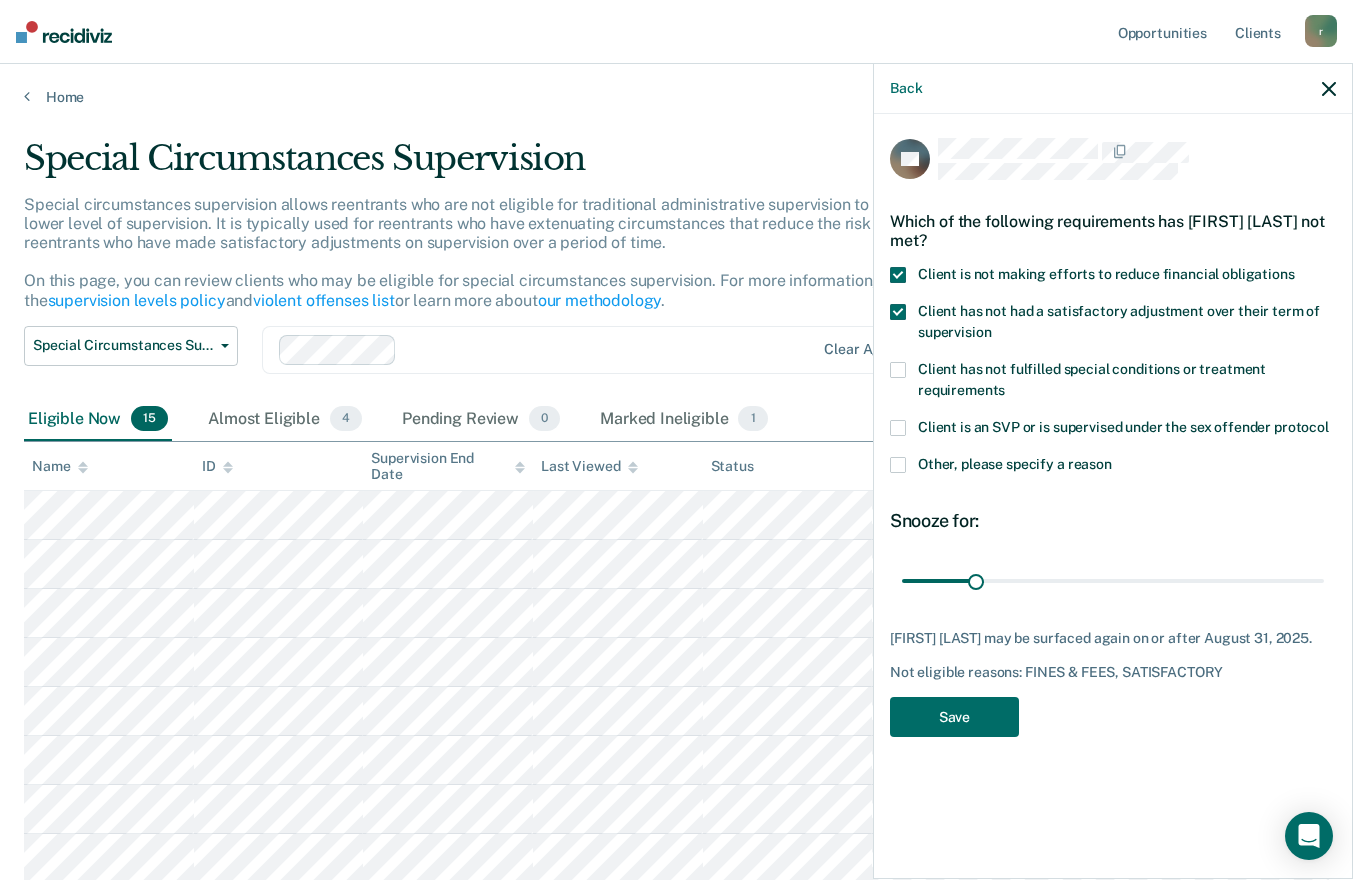 click at bounding box center [898, 370] 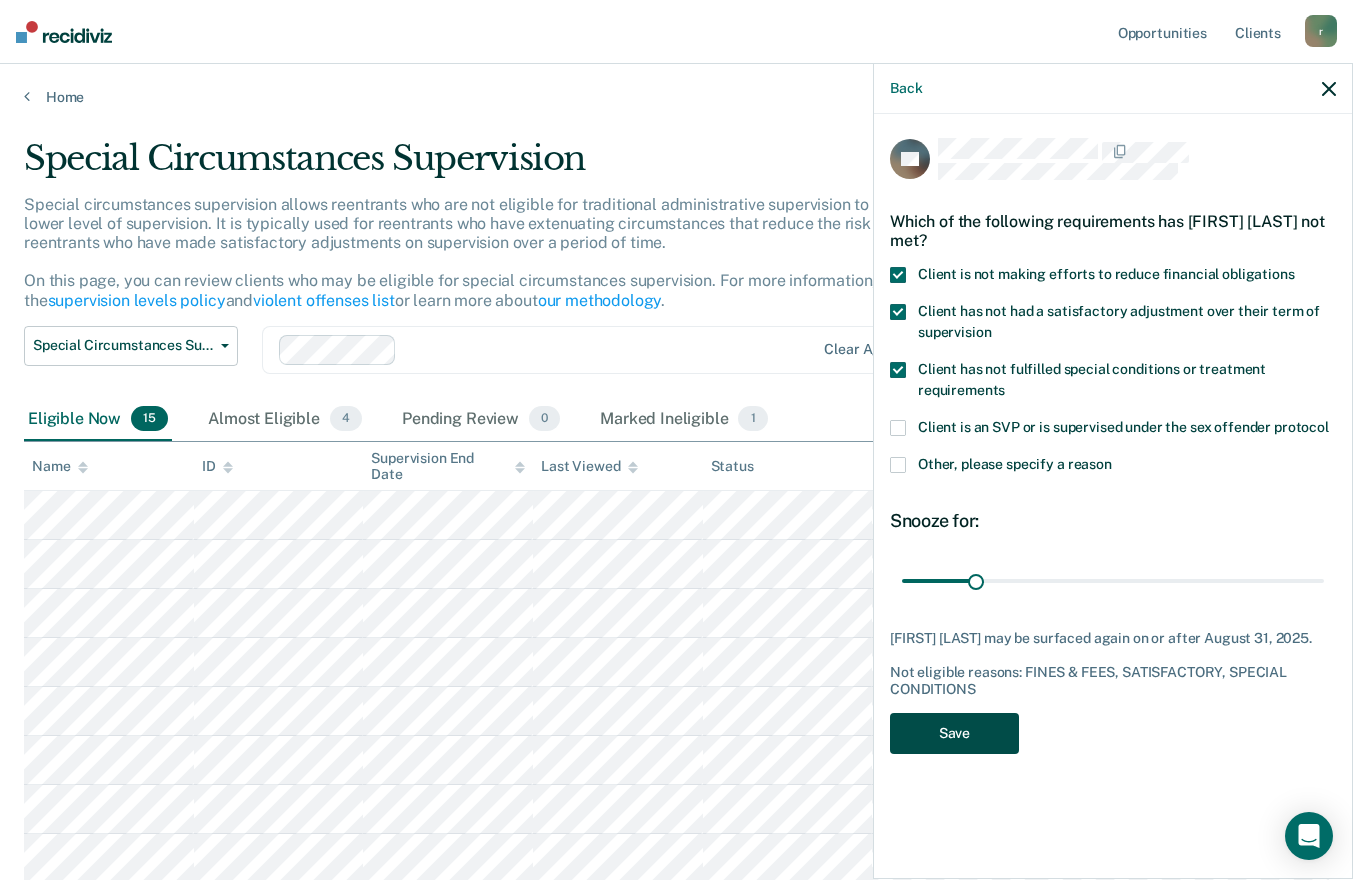 click on "Save" at bounding box center [954, 733] 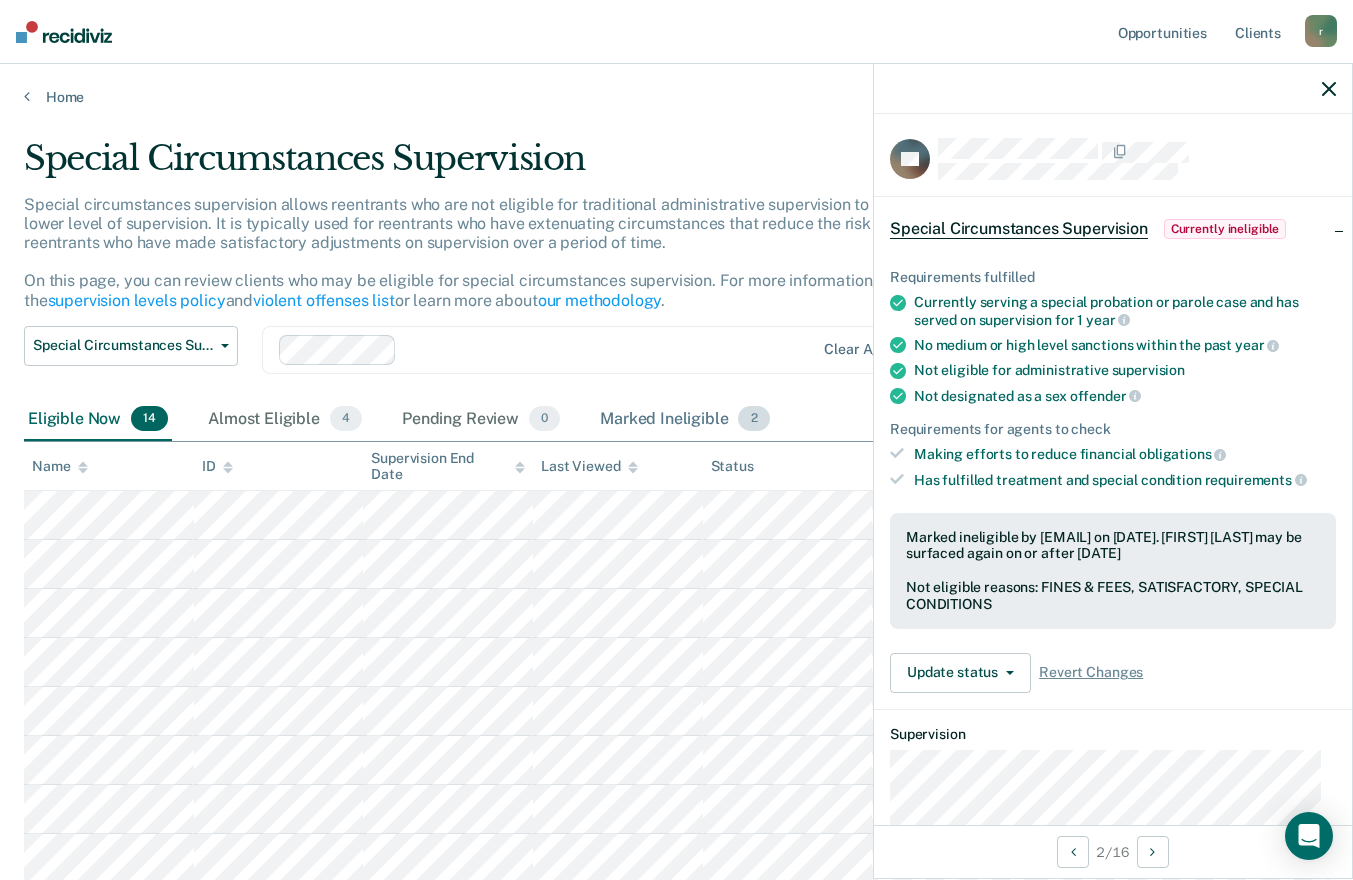 click on "Marked Ineligible 2" at bounding box center (685, 420) 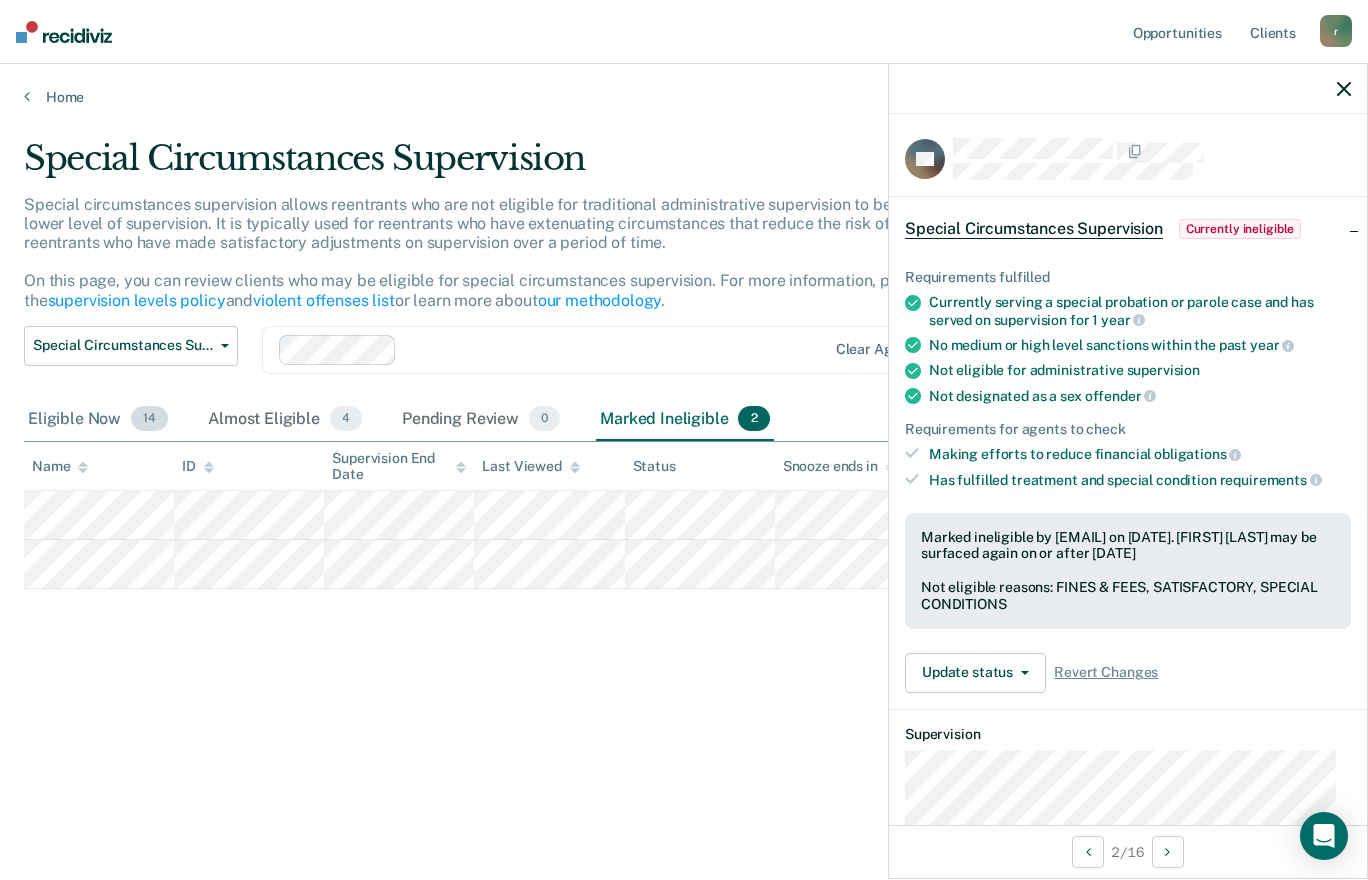 click on "Eligible Now 14" at bounding box center (98, 420) 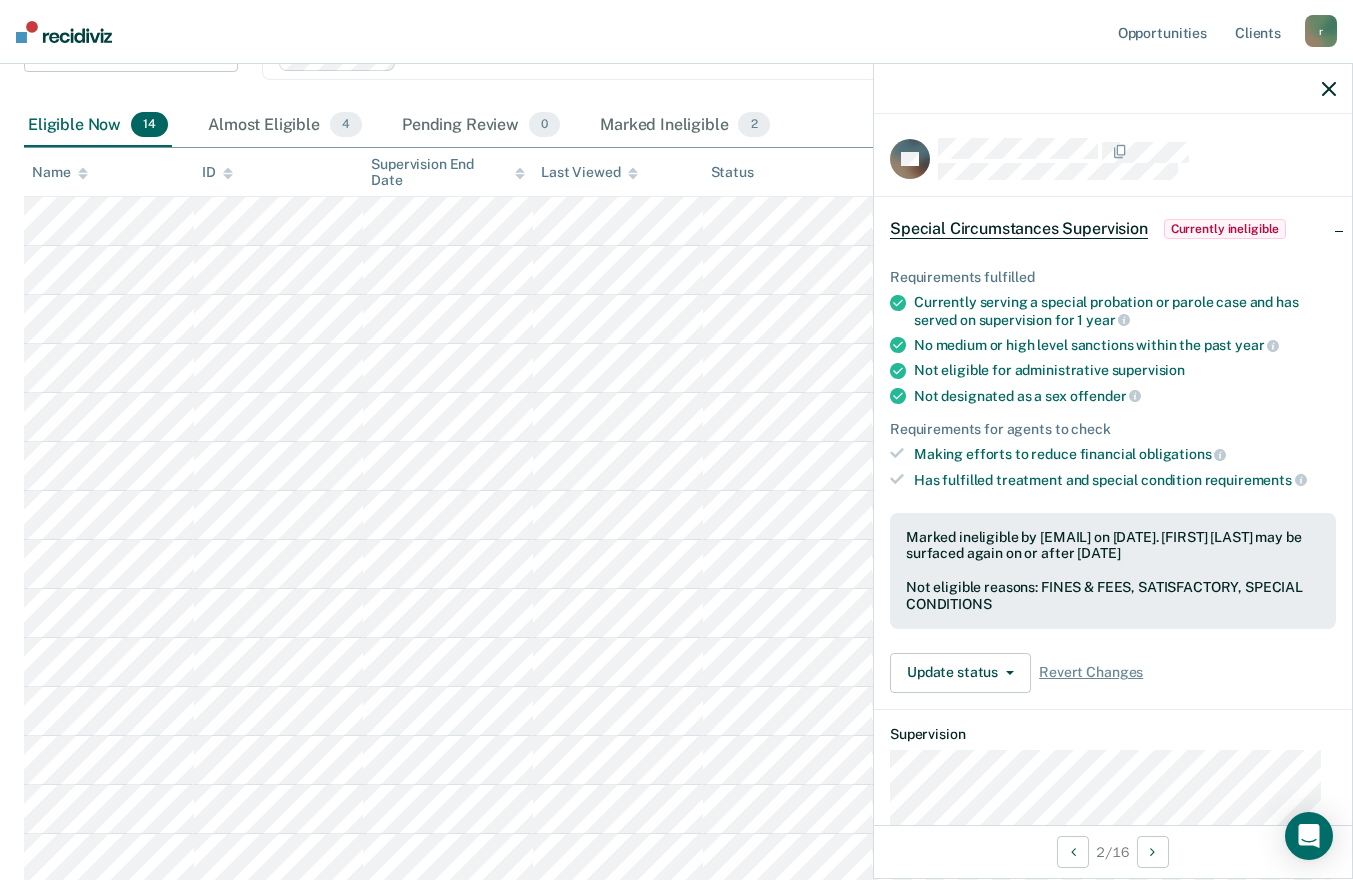 scroll, scrollTop: 300, scrollLeft: 0, axis: vertical 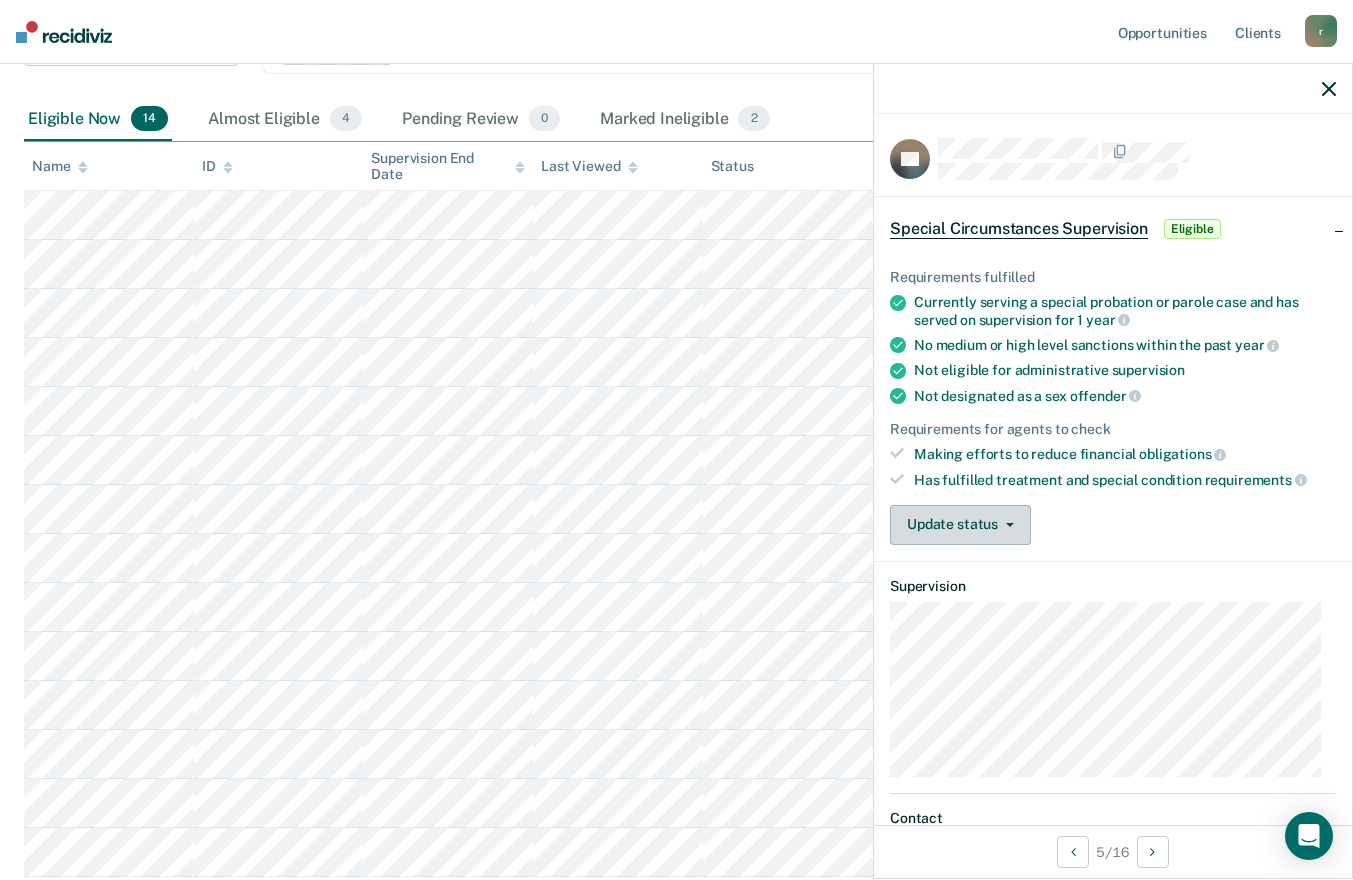 click on "Update status" at bounding box center [960, 525] 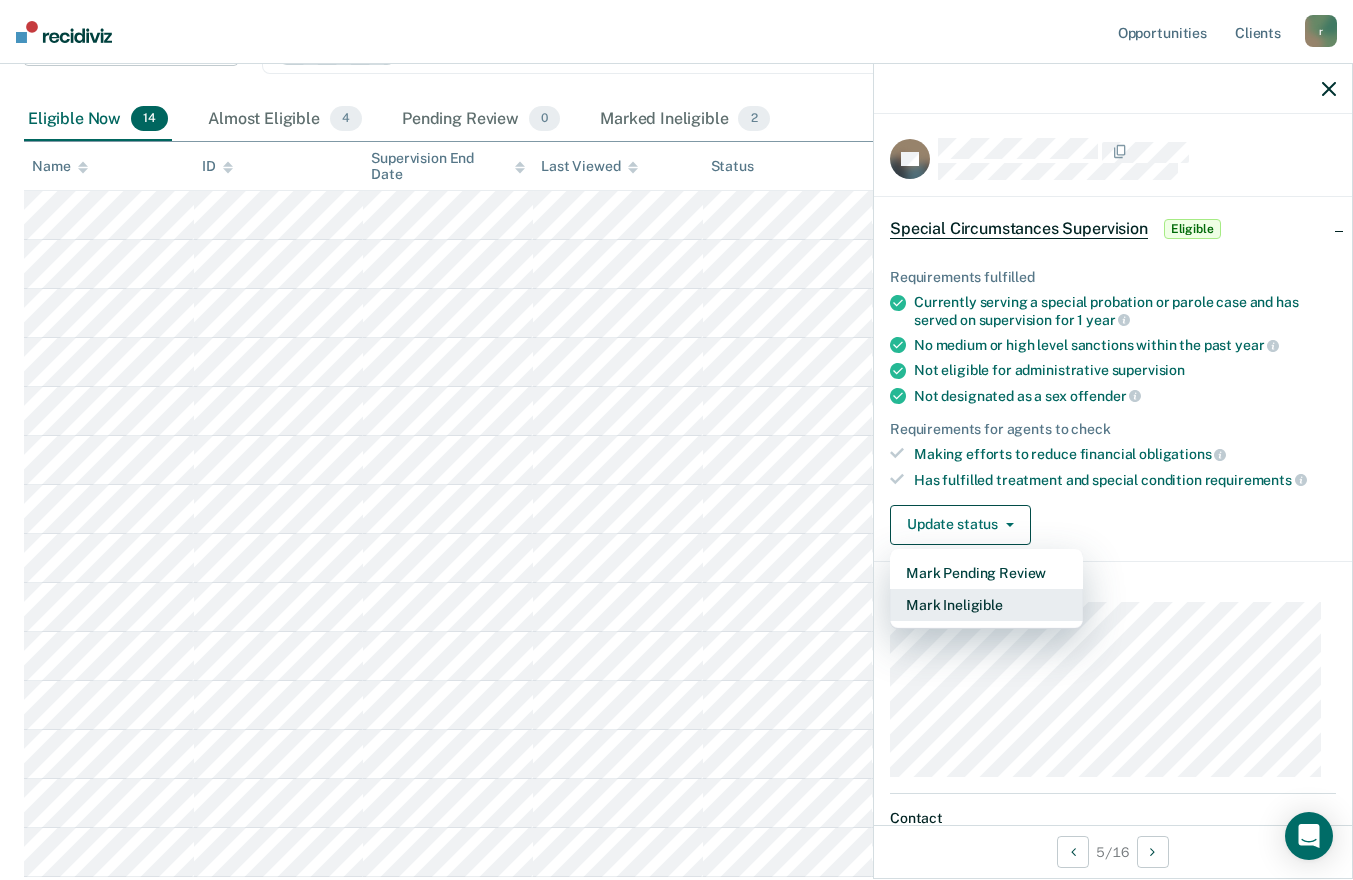 click on "Mark Ineligible" at bounding box center [986, 605] 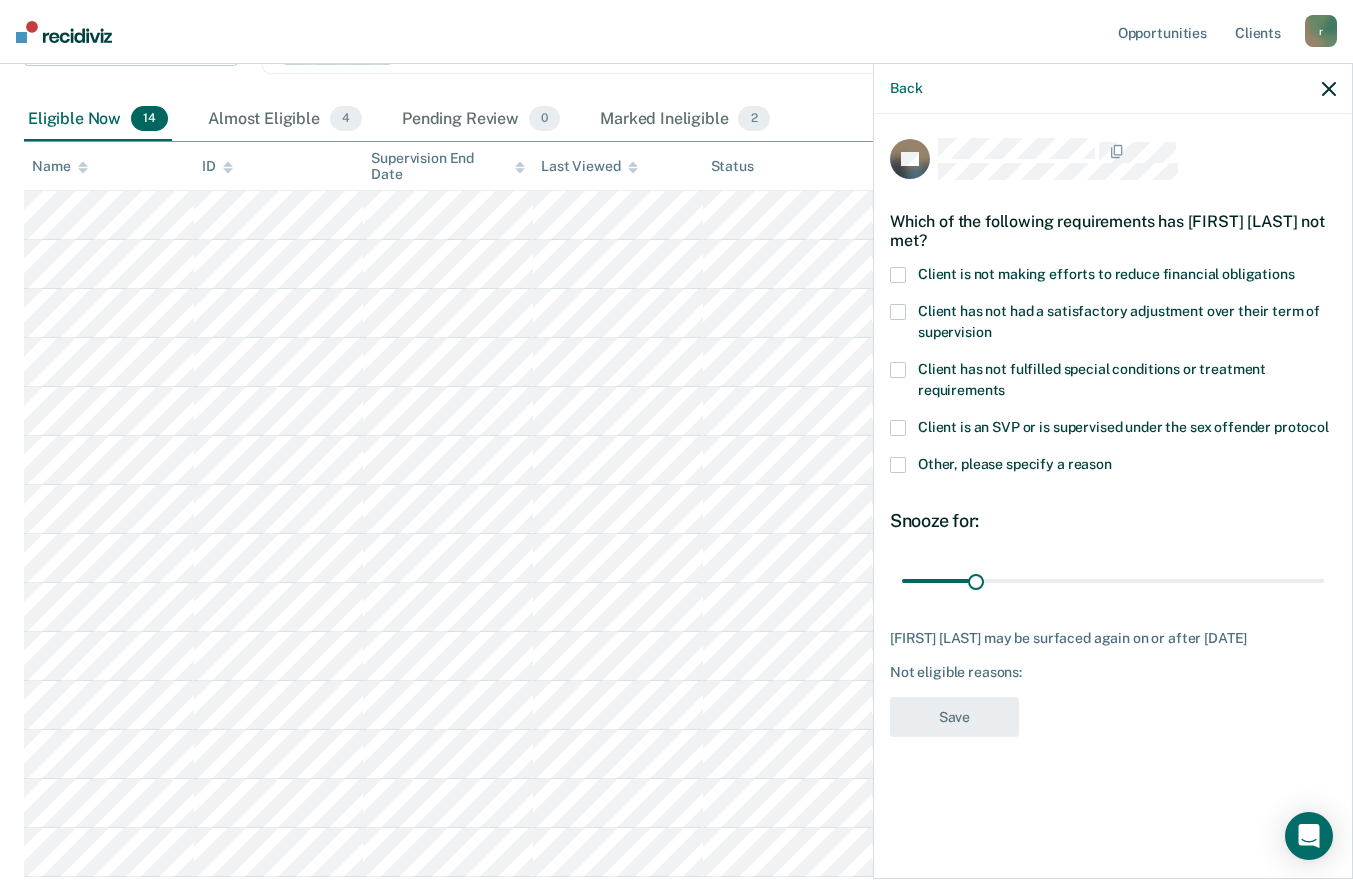 click at bounding box center (898, 275) 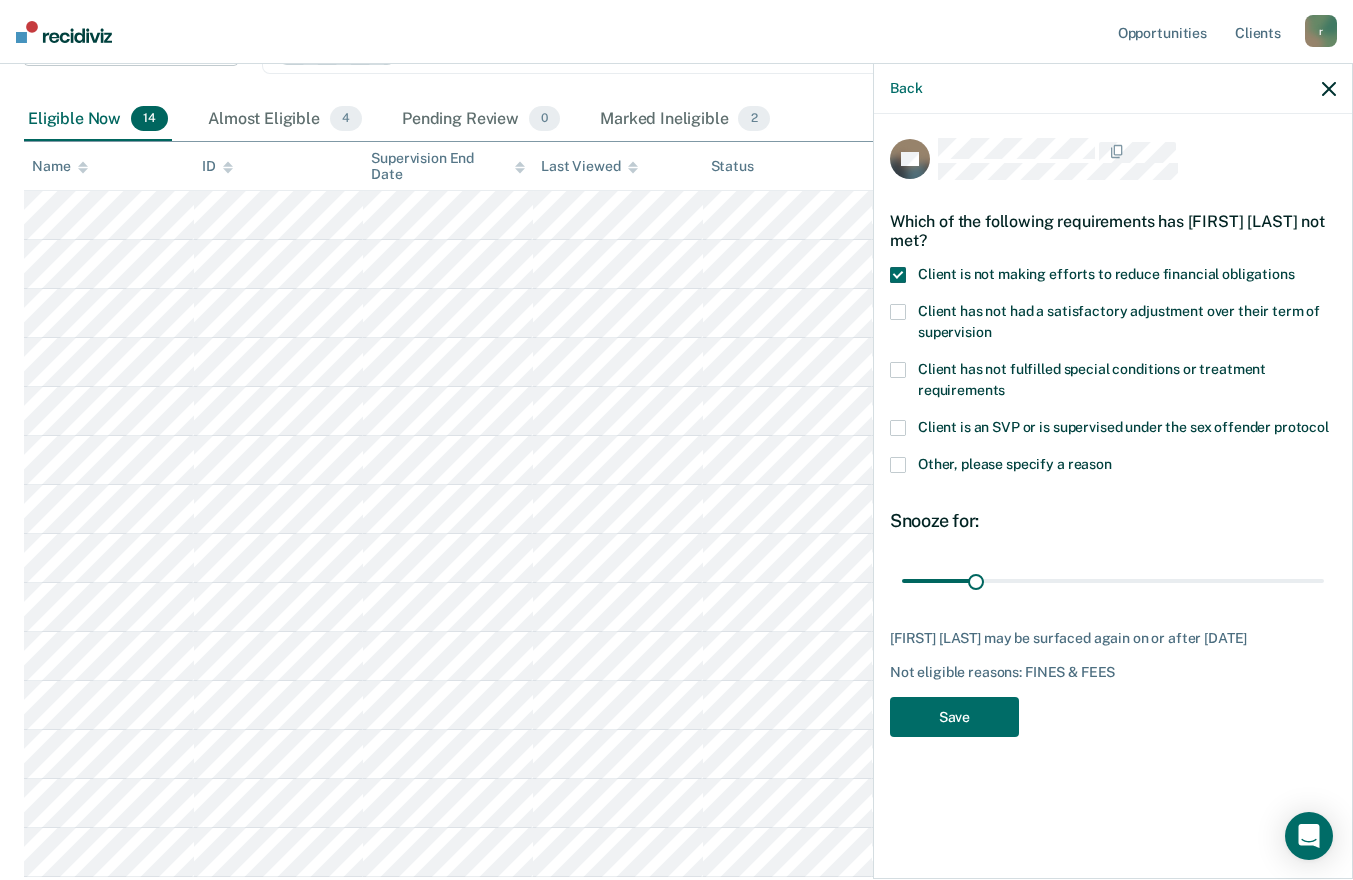 click at bounding box center (898, 312) 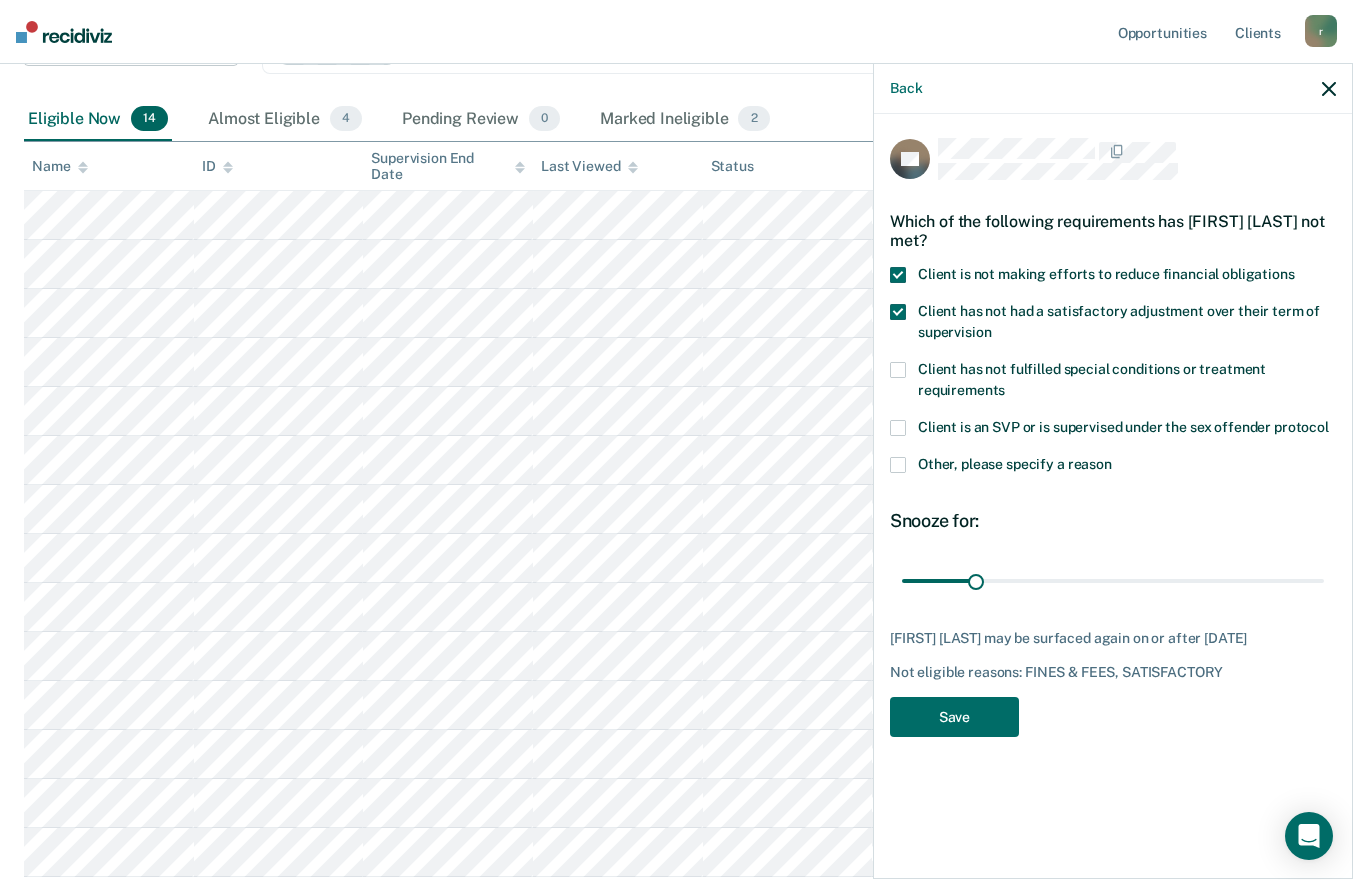 click at bounding box center (898, 370) 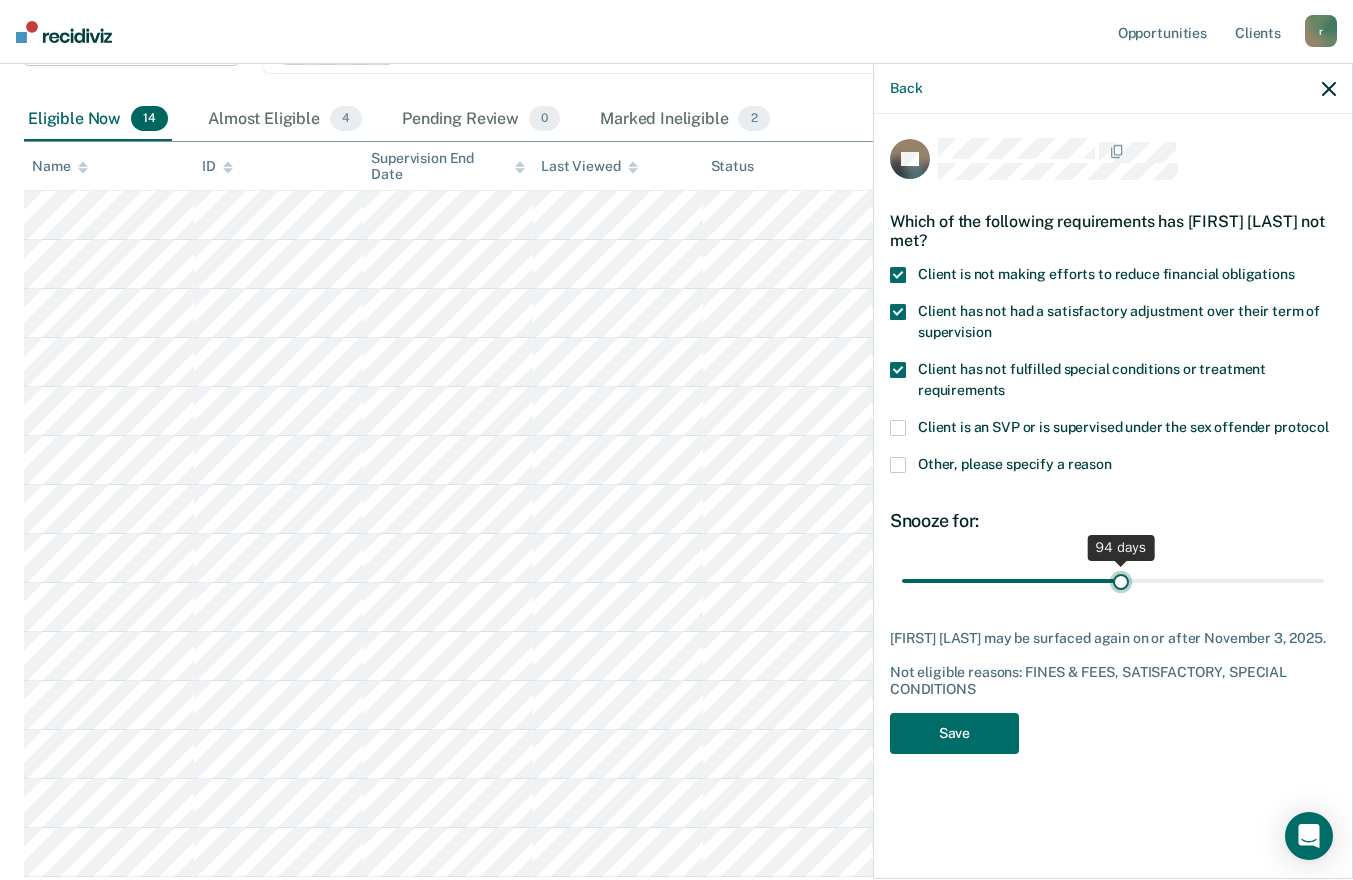 drag, startPoint x: 973, startPoint y: 575, endPoint x: 1122, endPoint y: 567, distance: 149.21461 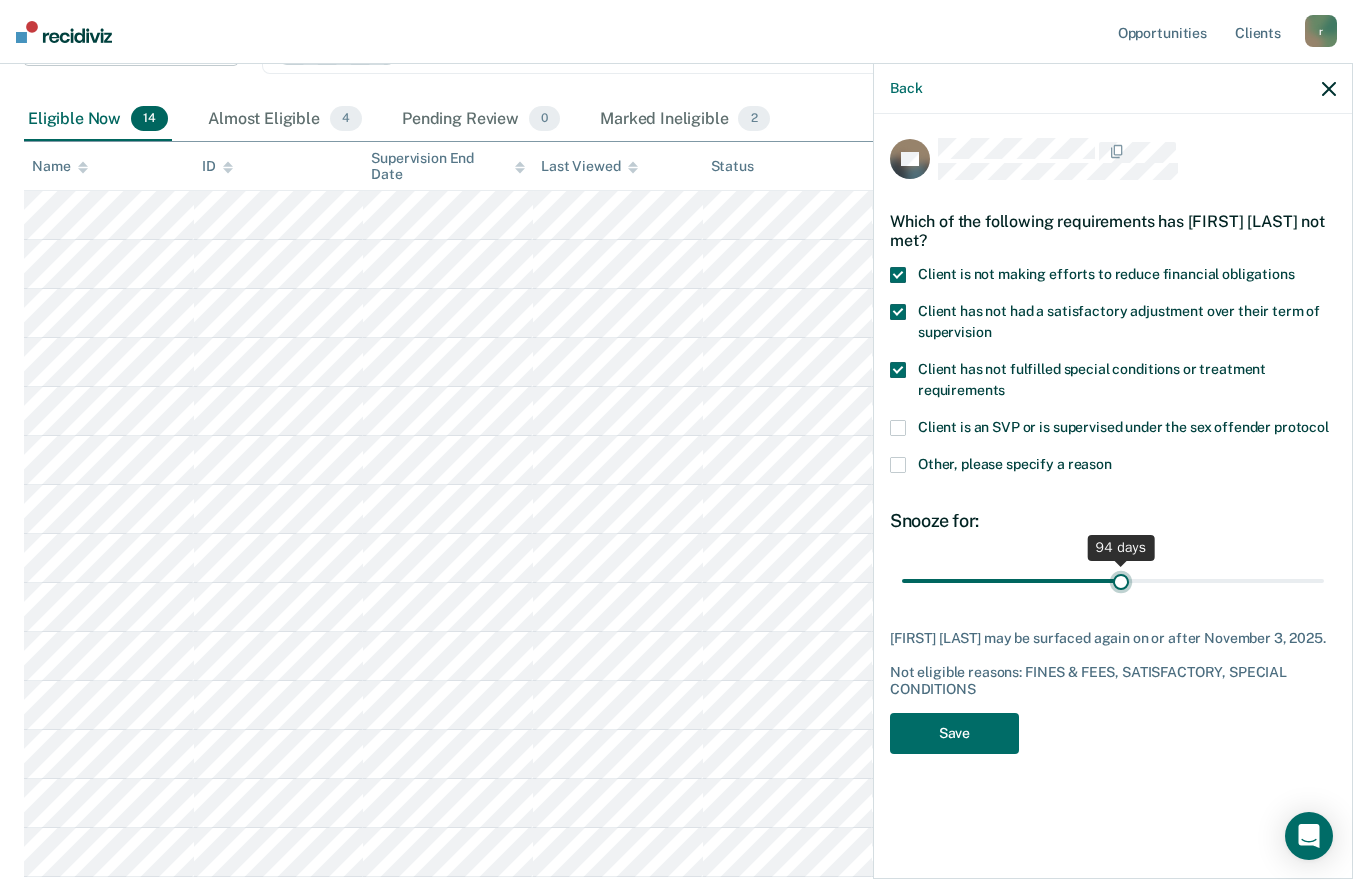 type on "94" 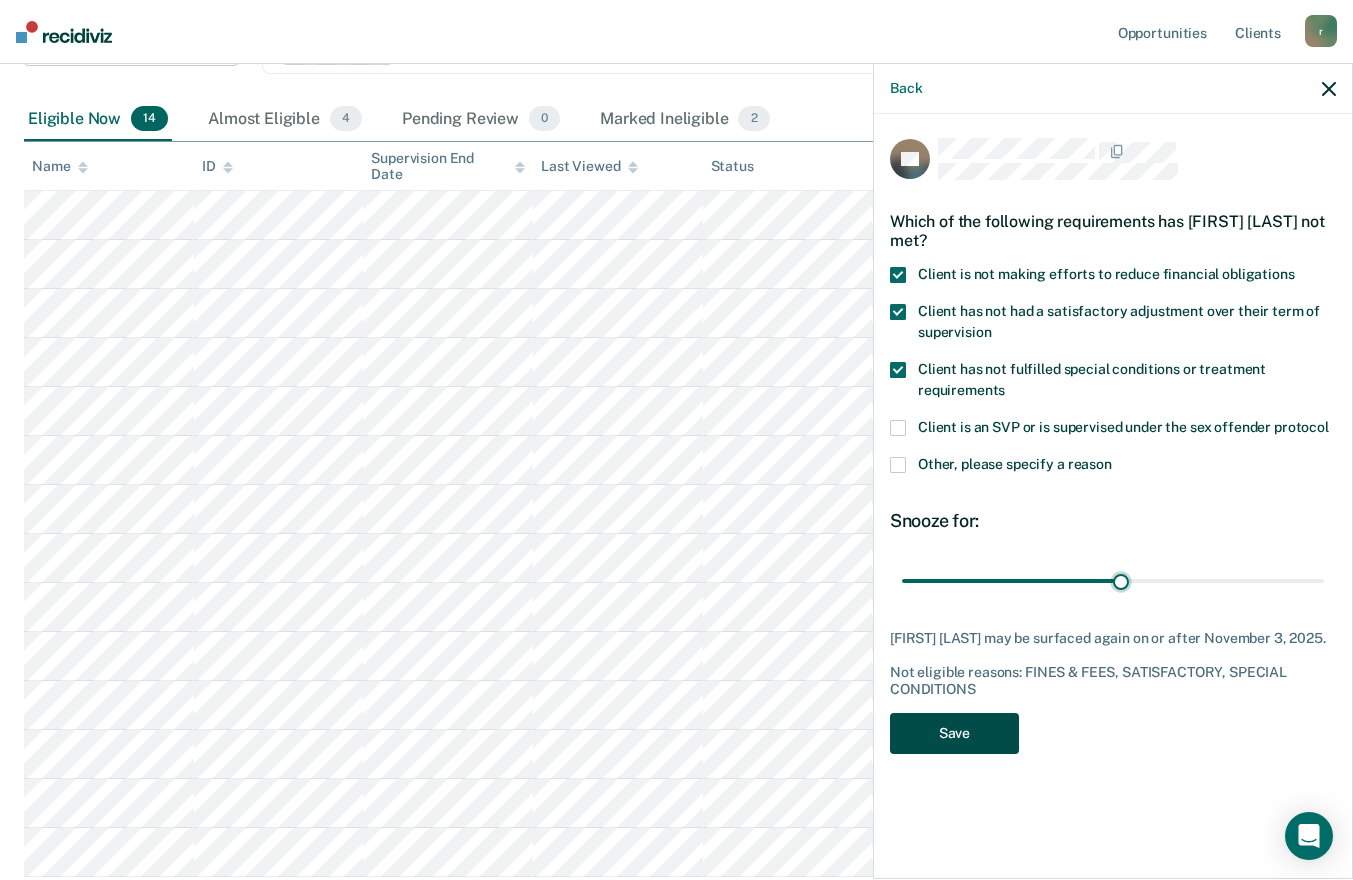 click on "Save" at bounding box center [954, 733] 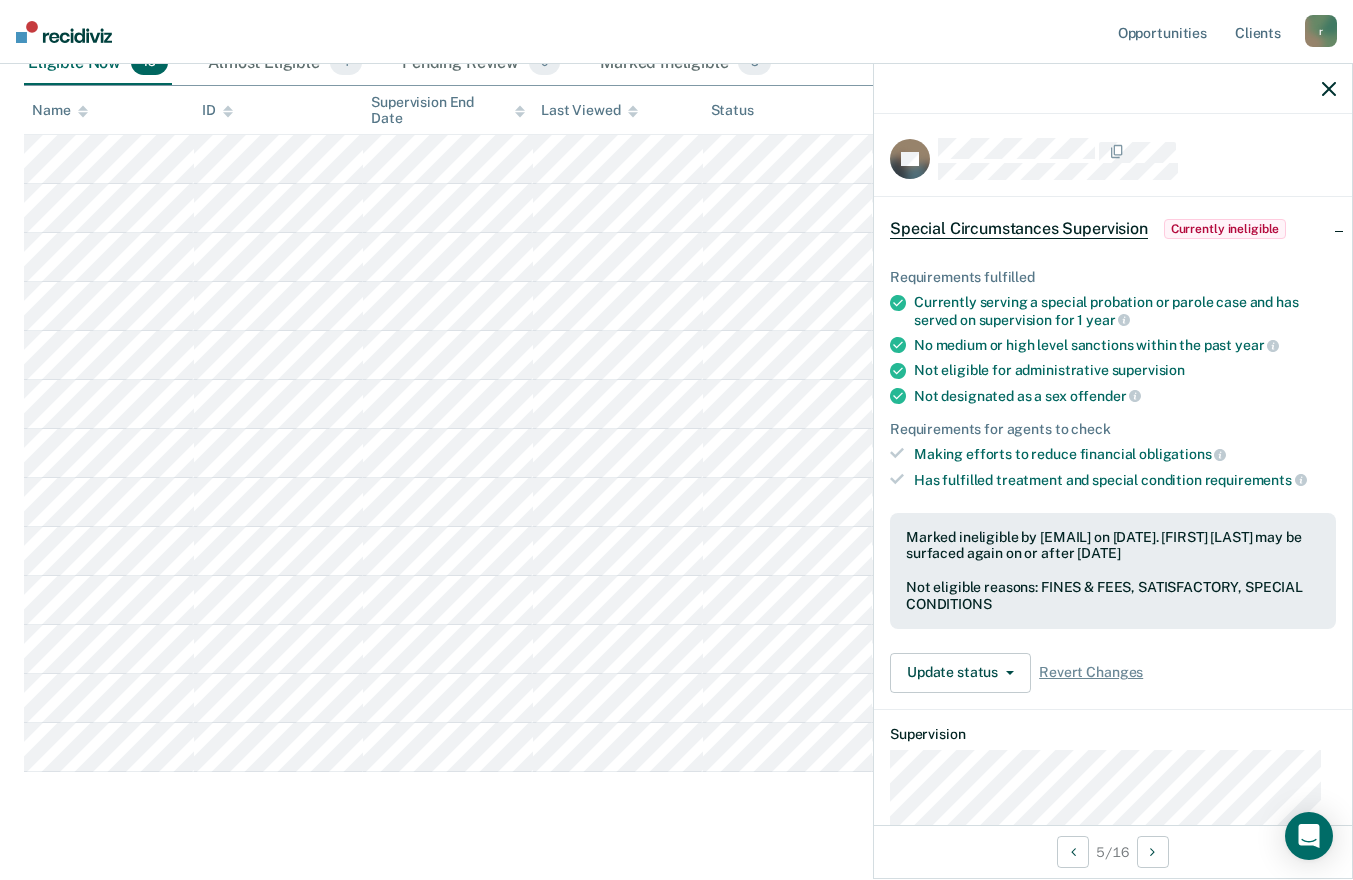 scroll, scrollTop: 392, scrollLeft: 0, axis: vertical 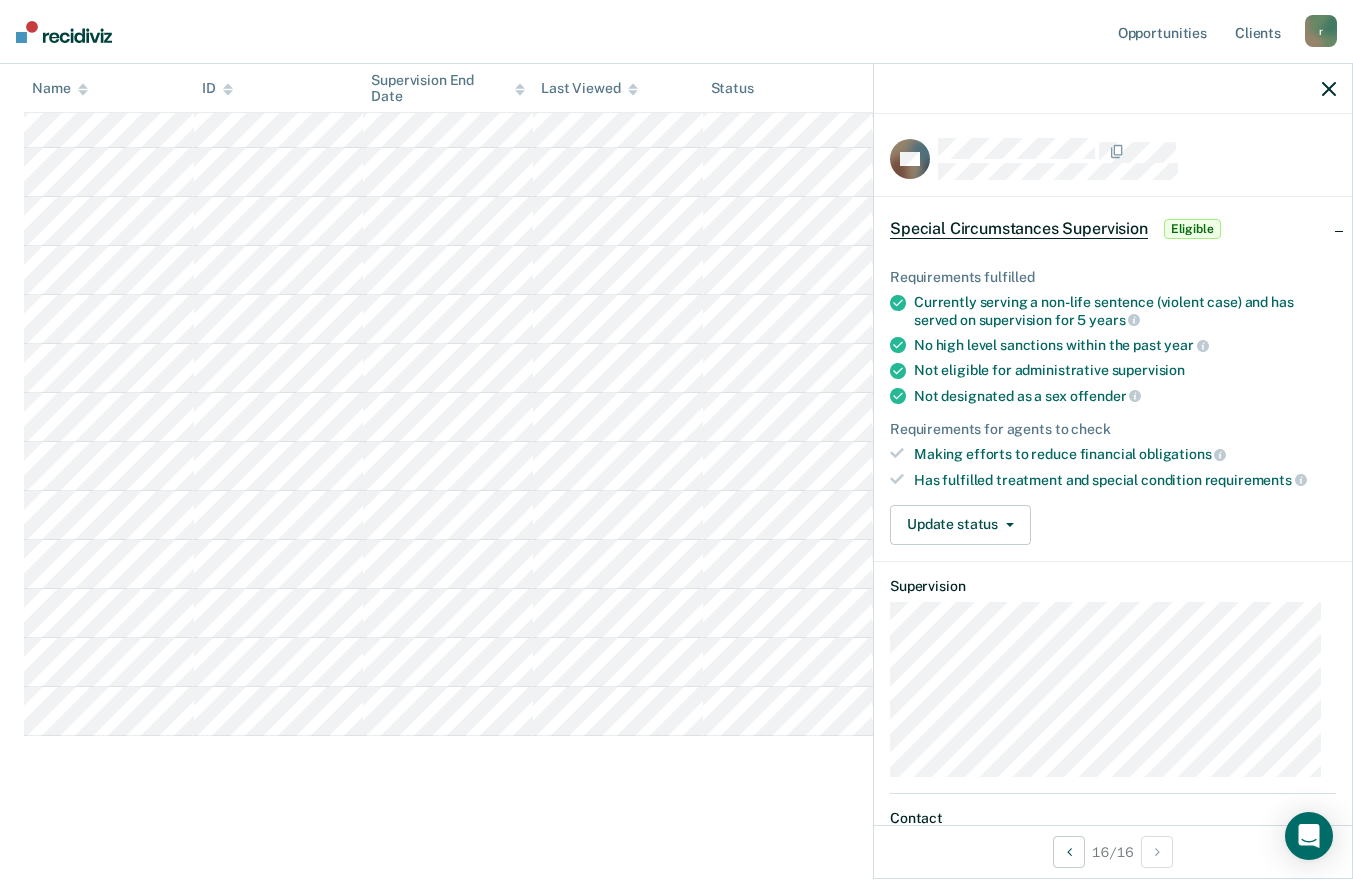 click on "Special Circumstances Supervision   Special circumstances supervision allows reentrants who are not eligible for traditional administrative supervision to be supervised at a lower level of supervision. It is typically used for reentrants who have extenuating circumstances that reduce the risk of re-offending or reentrants who have made satisfactory adjustments on supervision over a period of time. On this page, you can review clients who may be eligible for special circumstances supervision. For more information, please refer to the  supervision levels policy  and  violent offenses list  or learn more about  our methodology .  Special Circumstances Supervision Administrative Supervision Special Circumstances Supervision Clear   agents Eligible Now 13 Almost Eligible 4 Pending Review 0 Marked Ineligible 3
To pick up a draggable item, press the space bar.
While dragging, use the arrow keys to move the item.
Press space again to drop the item in its new position, or press escape to cancel.
Name" at bounding box center (676, 294) 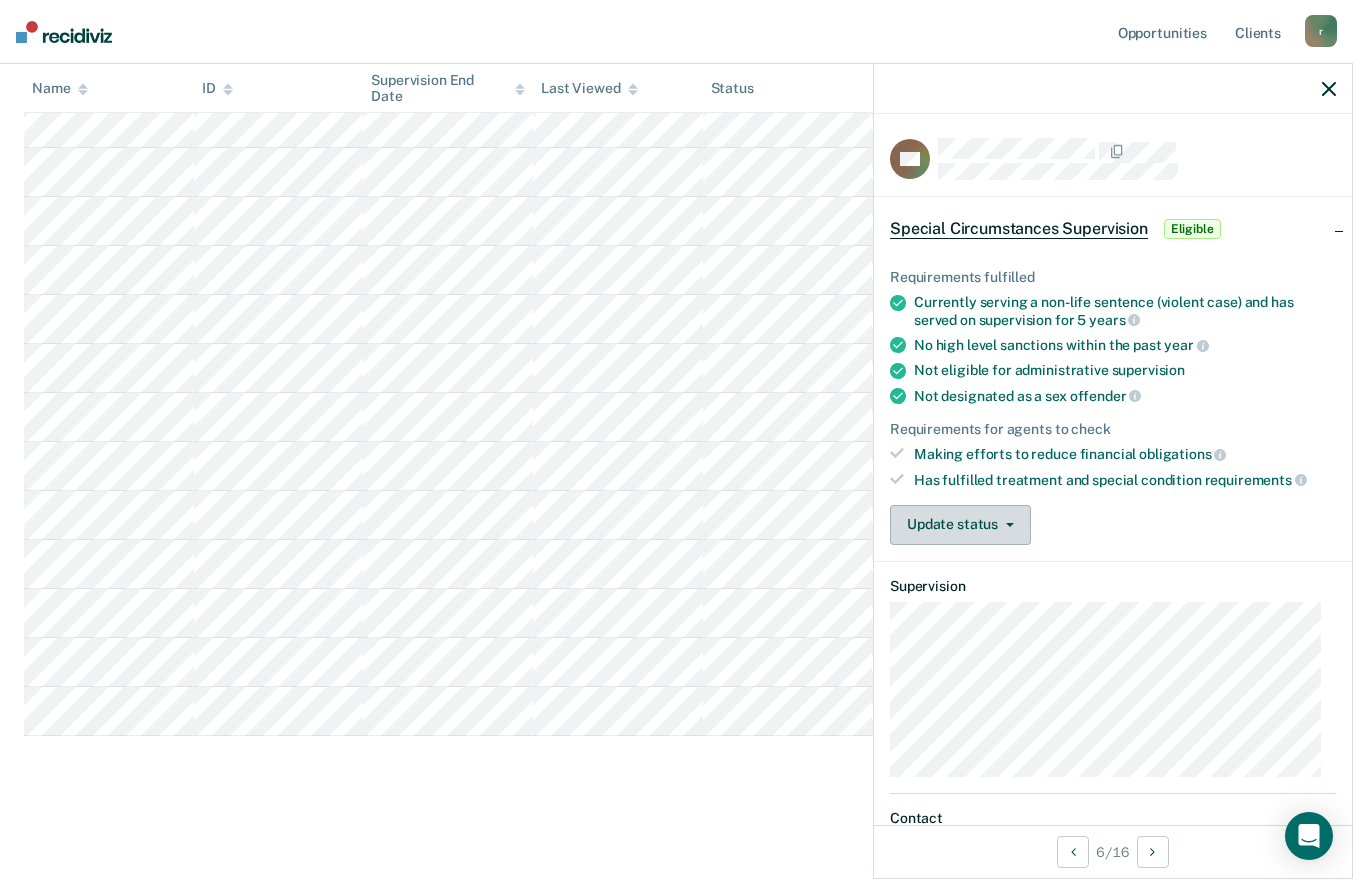 click on "Update status" at bounding box center (960, 525) 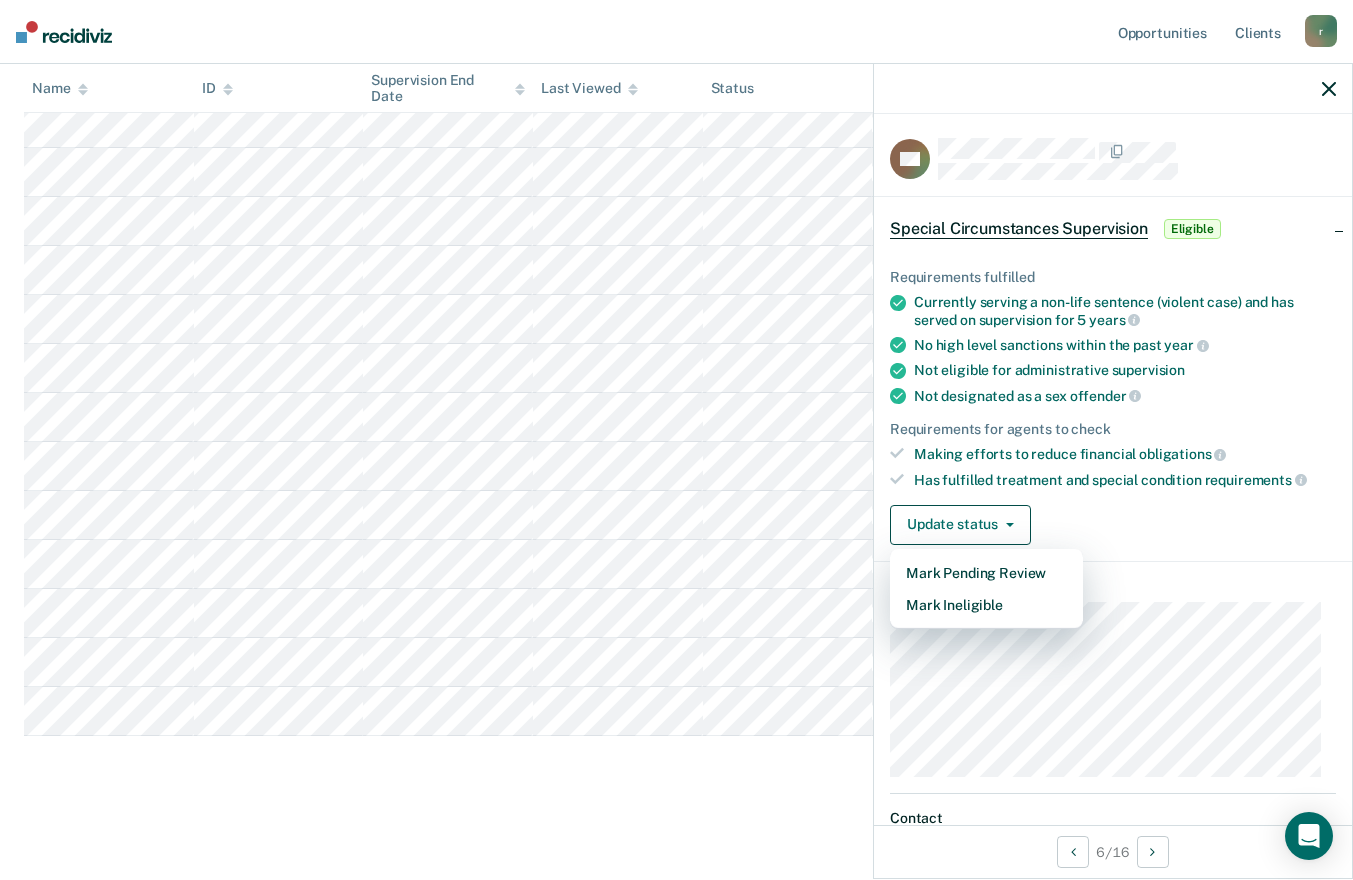 click on "Supervision" at bounding box center [1113, 586] 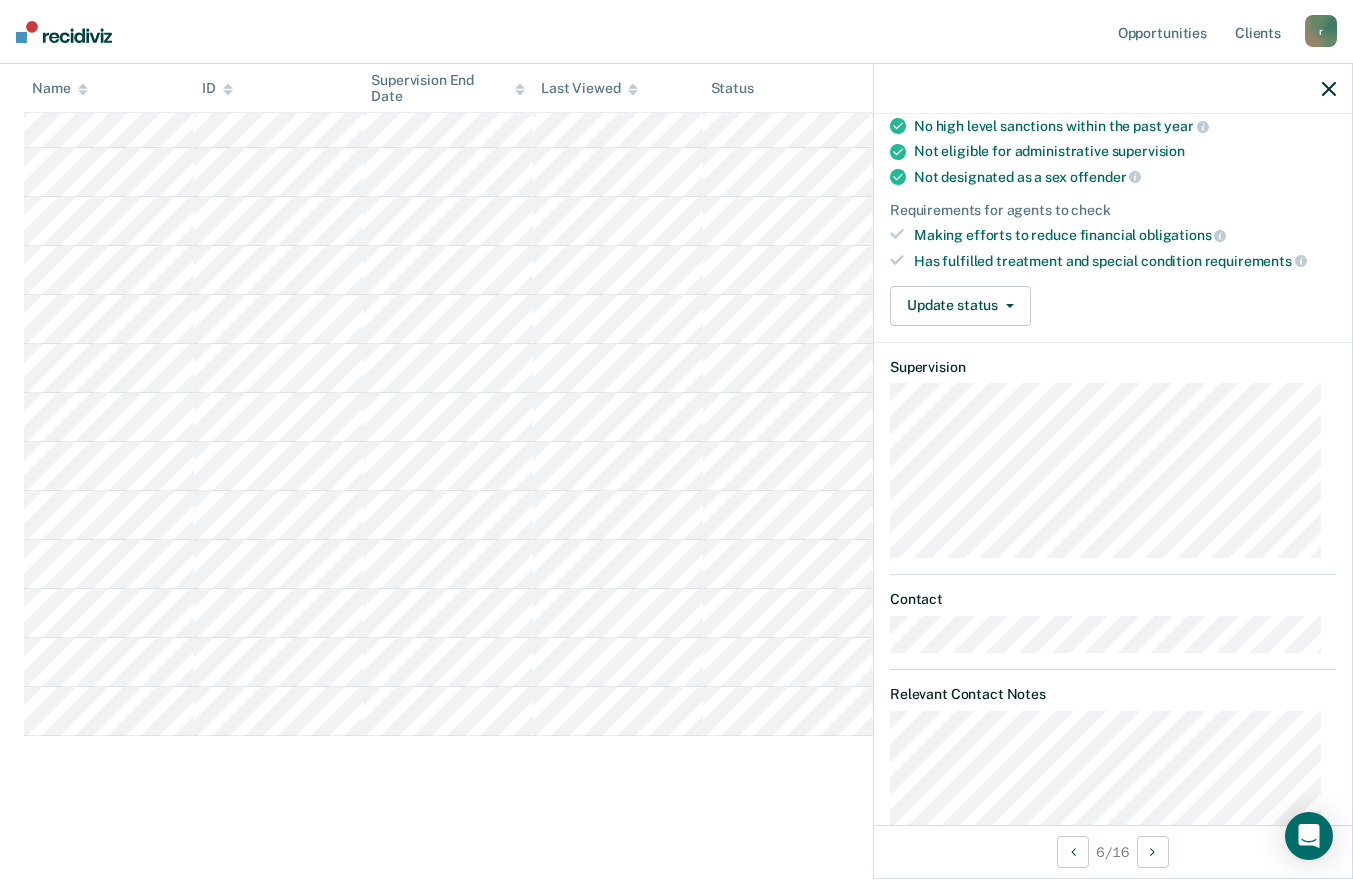 scroll, scrollTop: 0, scrollLeft: 0, axis: both 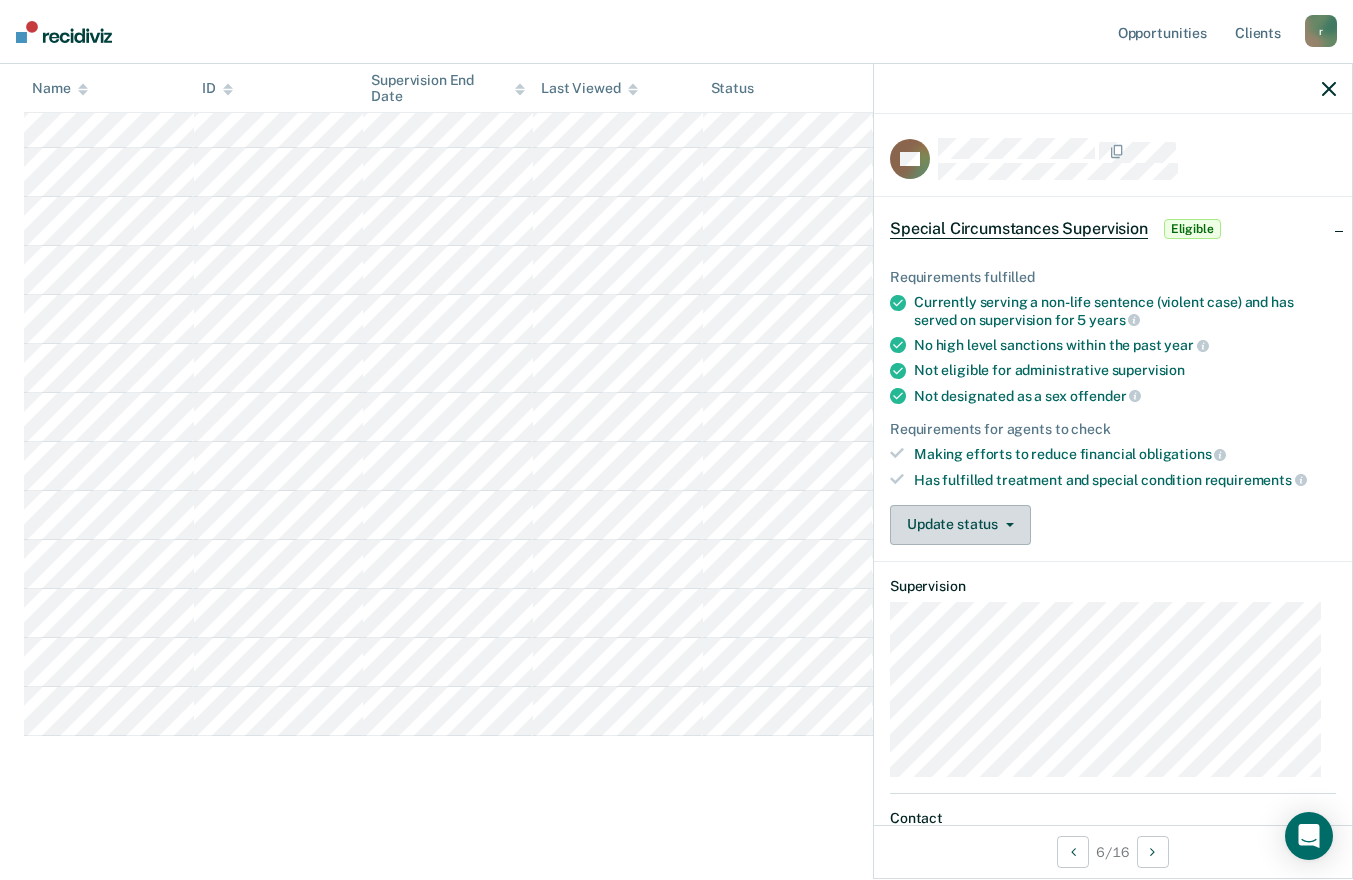 click on "Update status" at bounding box center [960, 525] 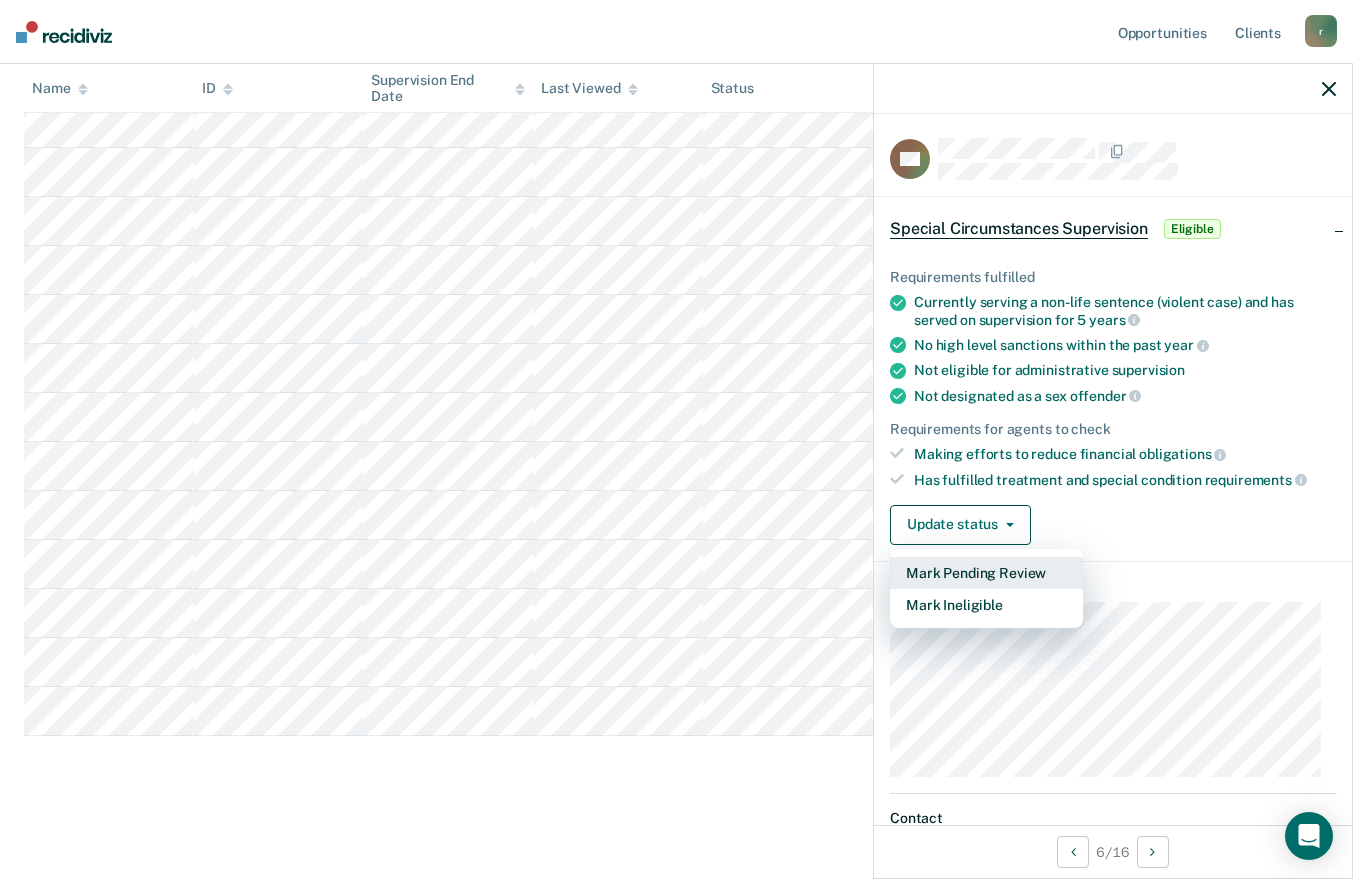 click on "Mark Pending Review" at bounding box center (986, 573) 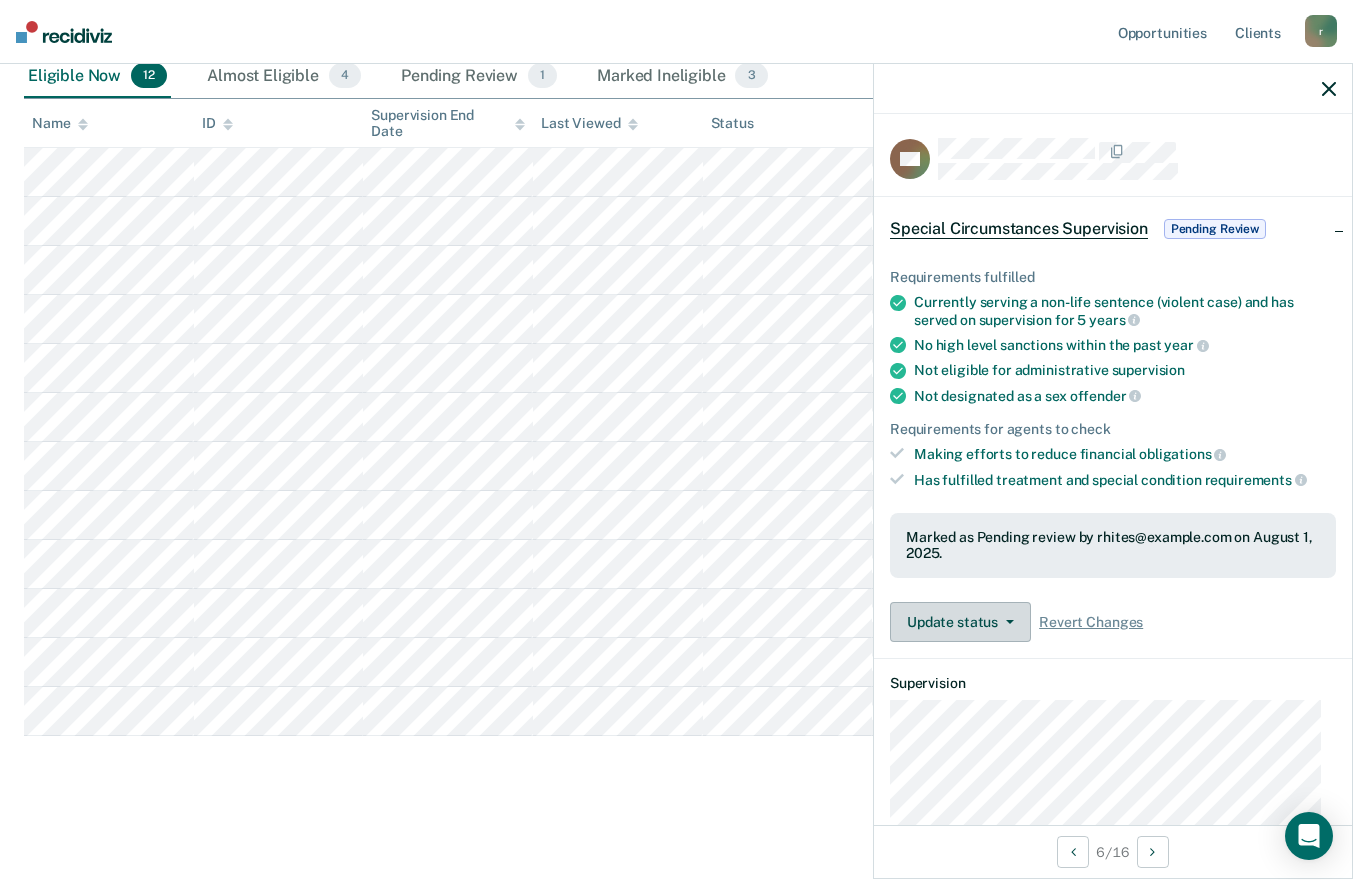 scroll, scrollTop: 343, scrollLeft: 0, axis: vertical 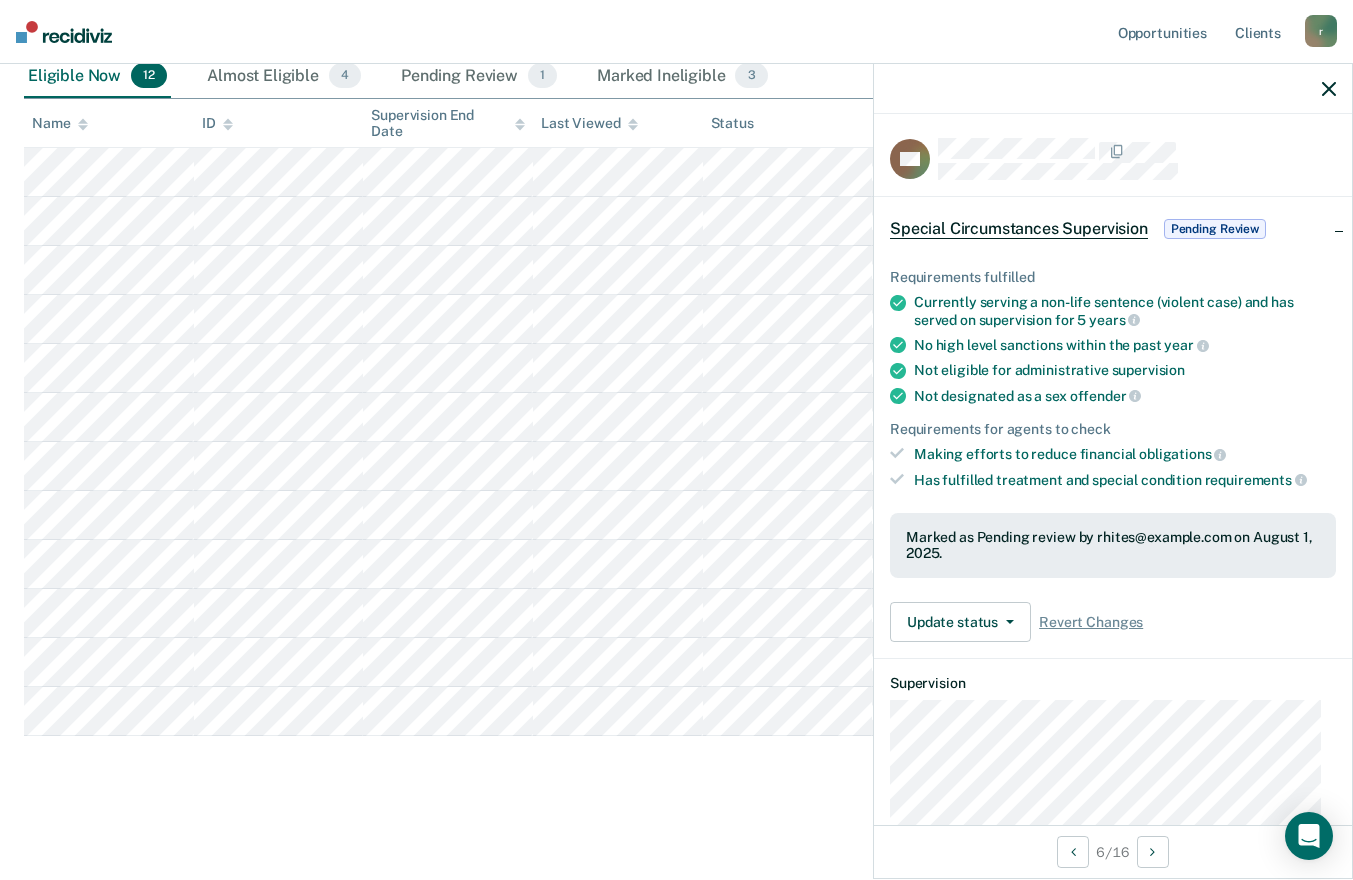 click on "Special Circumstances Supervision" at bounding box center [1019, 229] 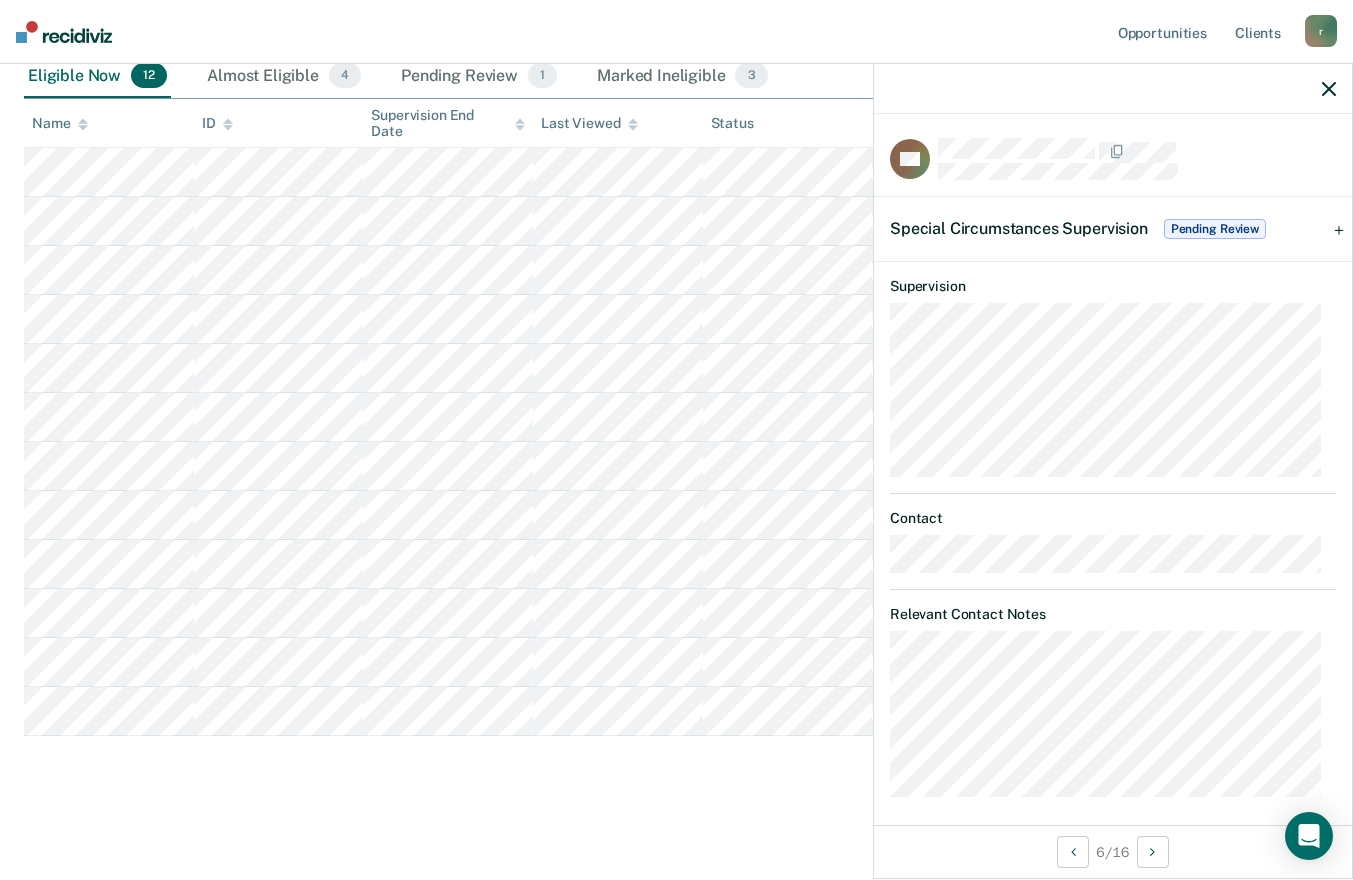 click on "Special Circumstances Supervision Pending Review" at bounding box center [1080, 229] 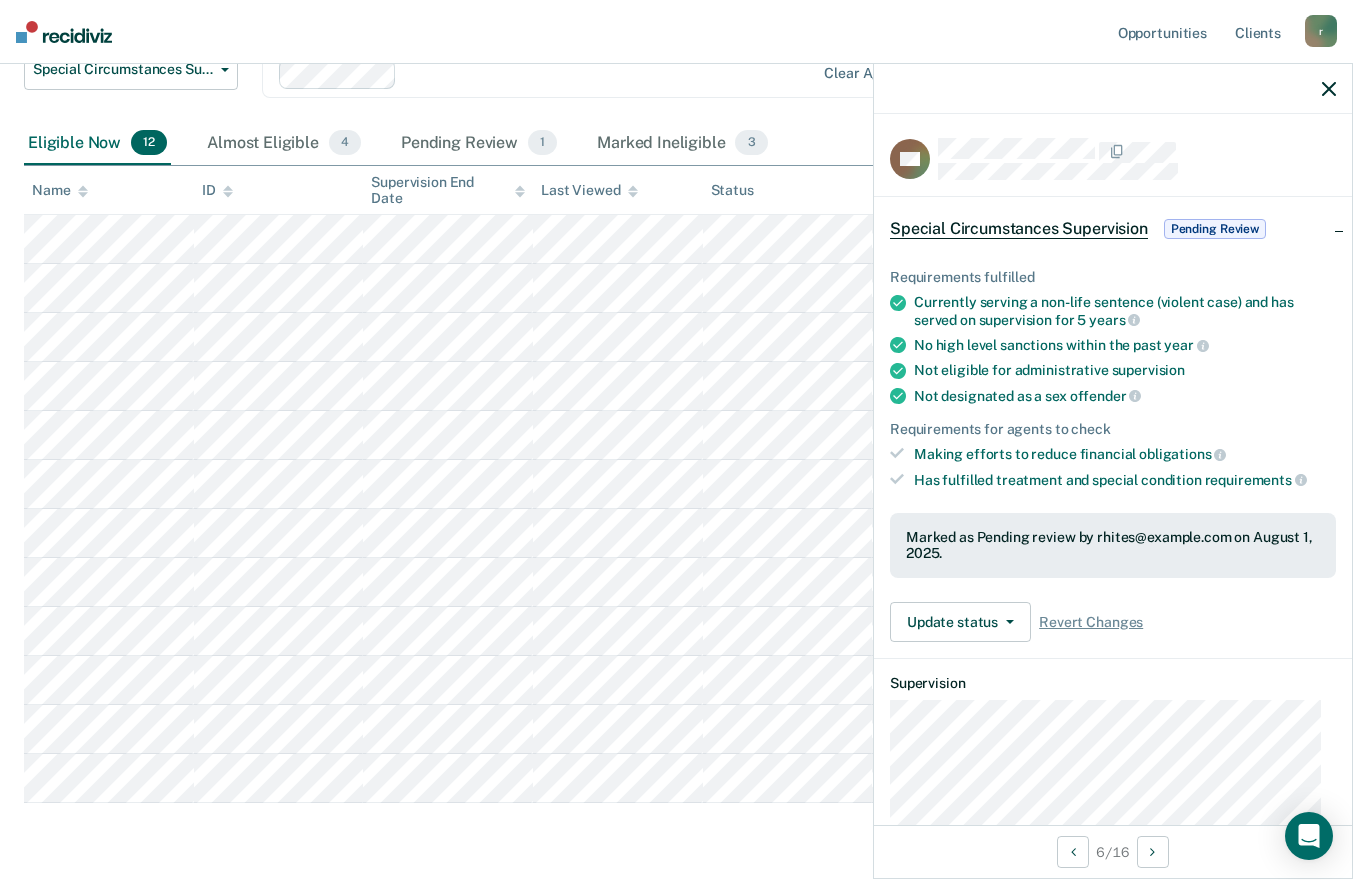 scroll, scrollTop: 0, scrollLeft: 0, axis: both 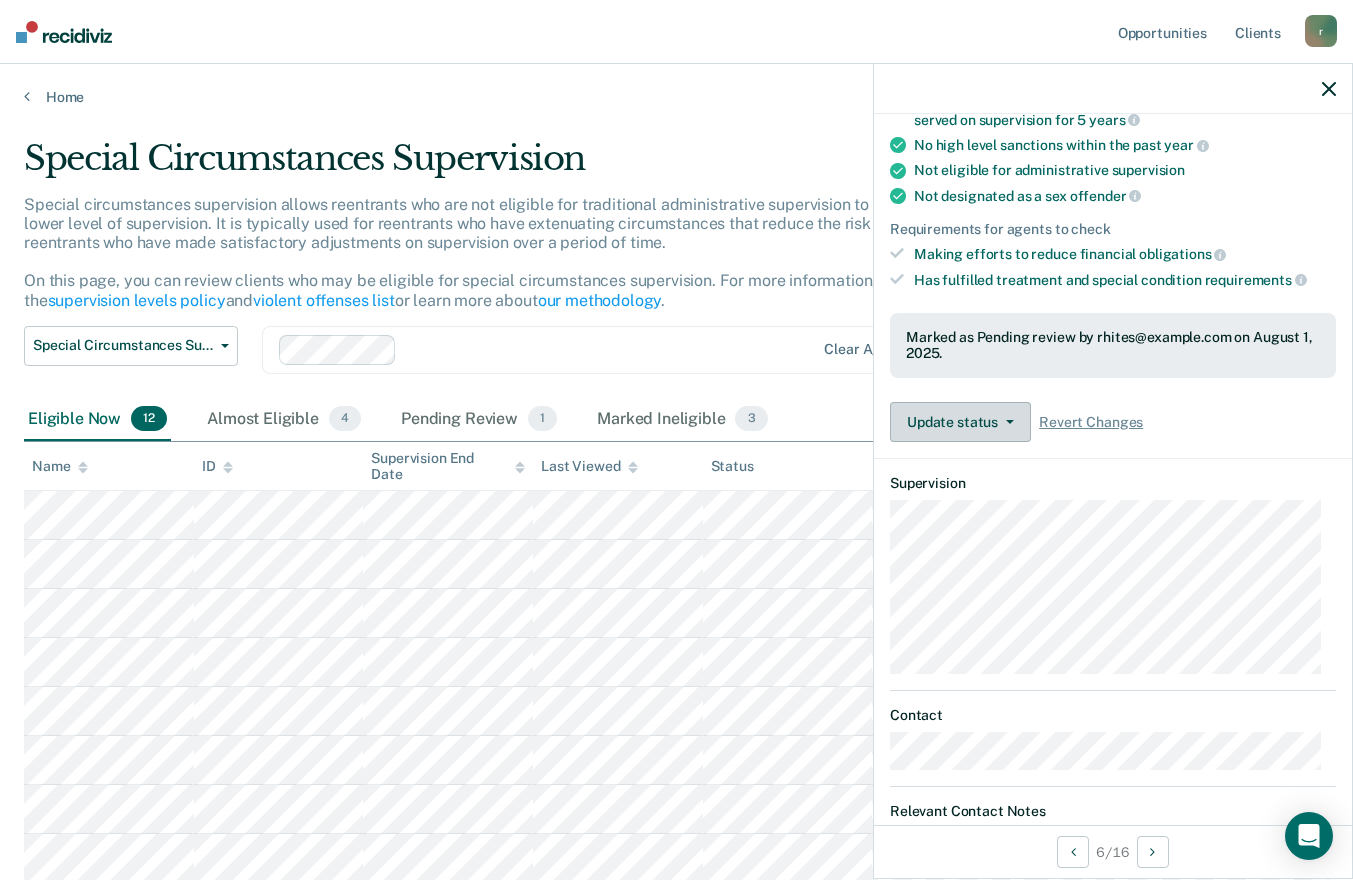click on "Update status" at bounding box center (960, 422) 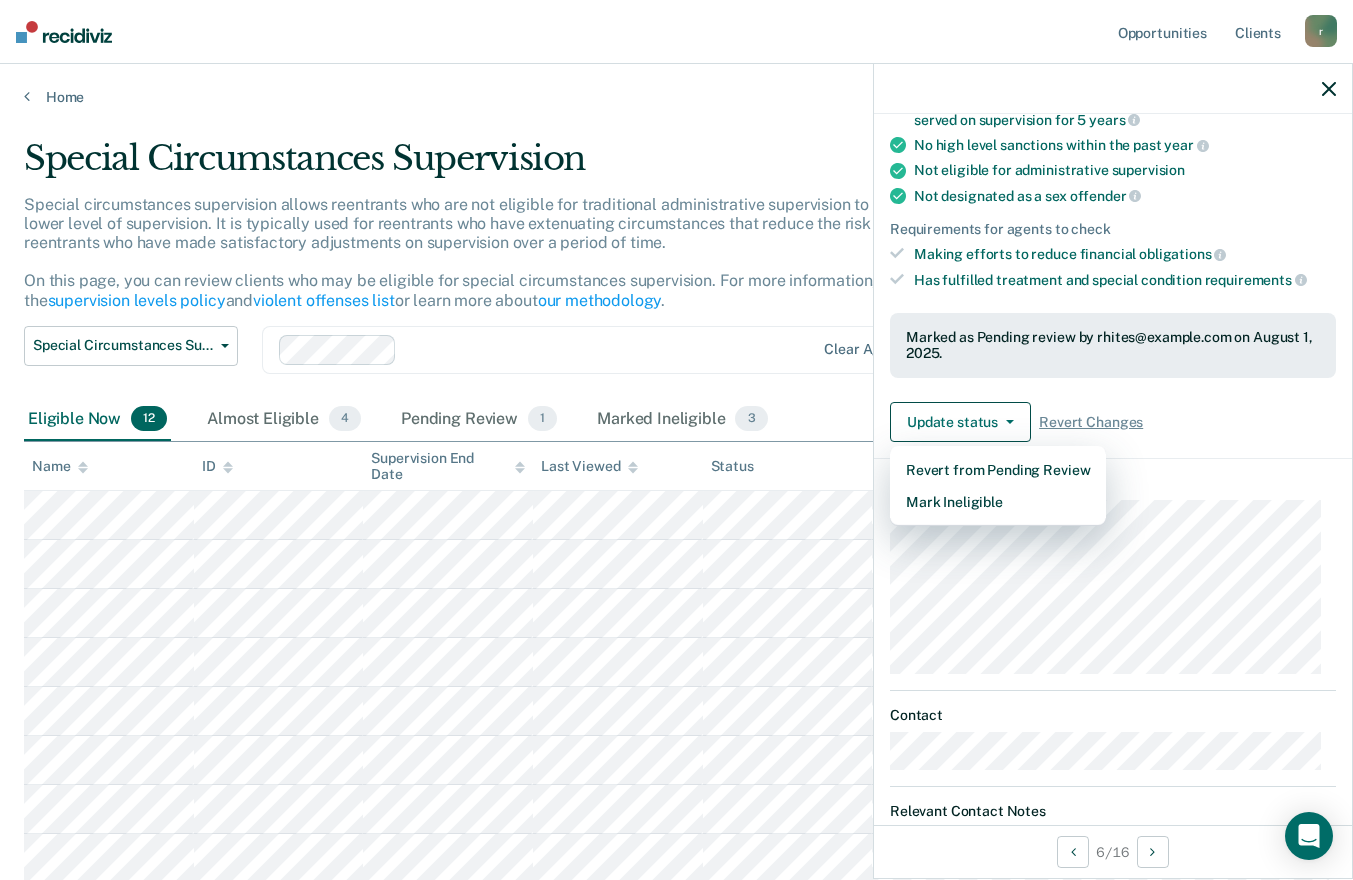 click on "Requirements for agents to check" at bounding box center (1113, 229) 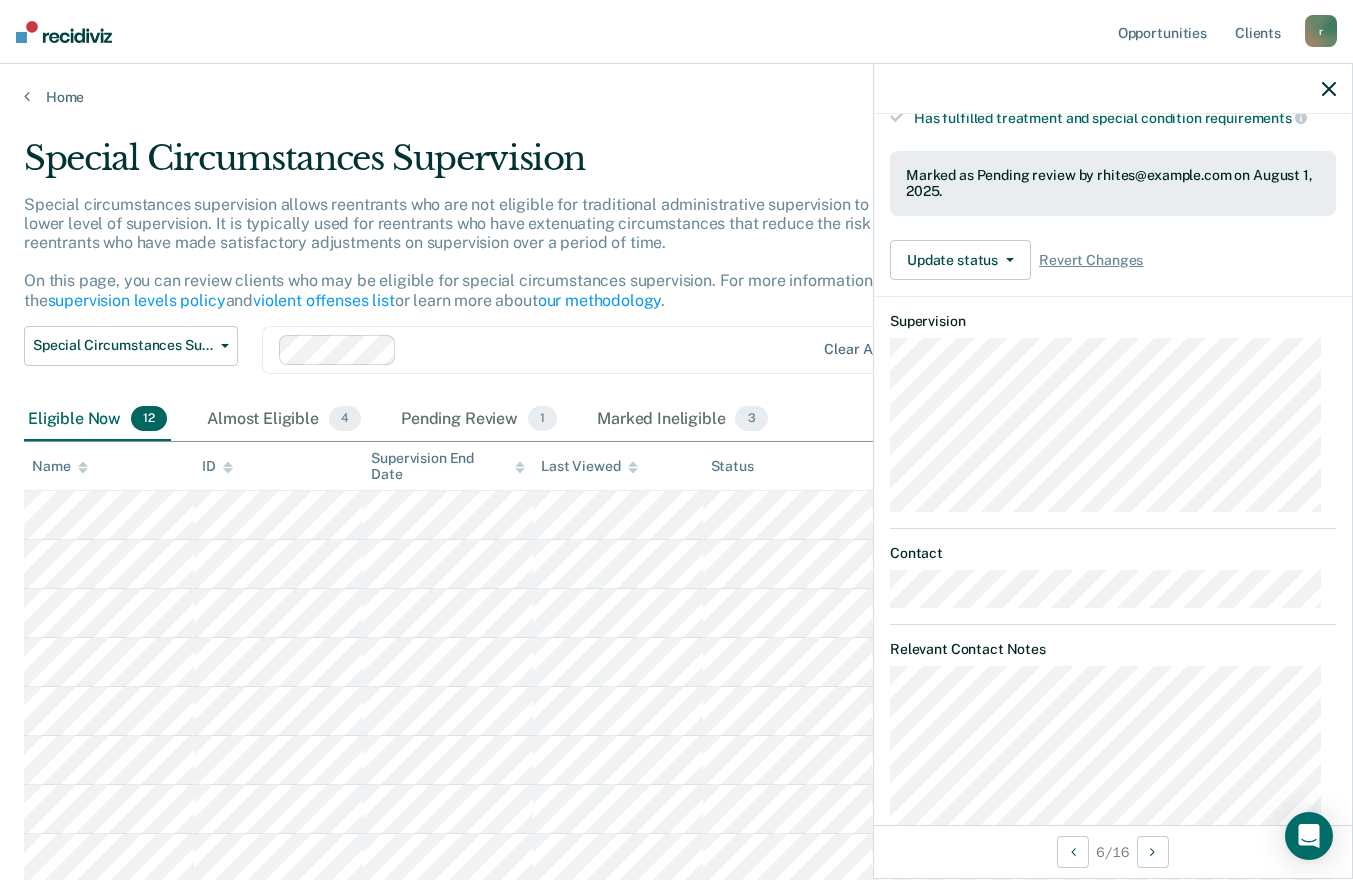 scroll, scrollTop: 406, scrollLeft: 0, axis: vertical 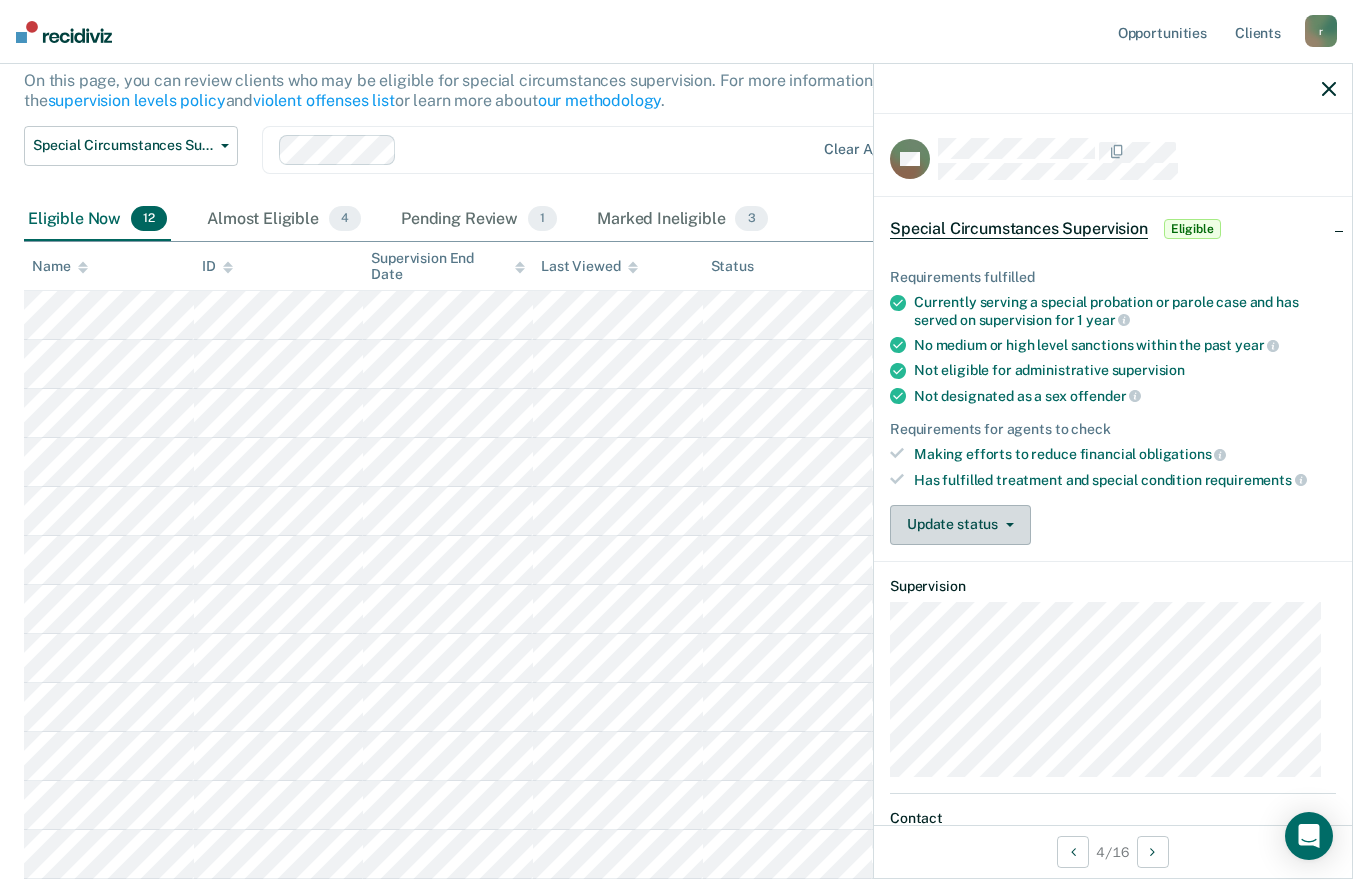 click on "Update status" at bounding box center [960, 525] 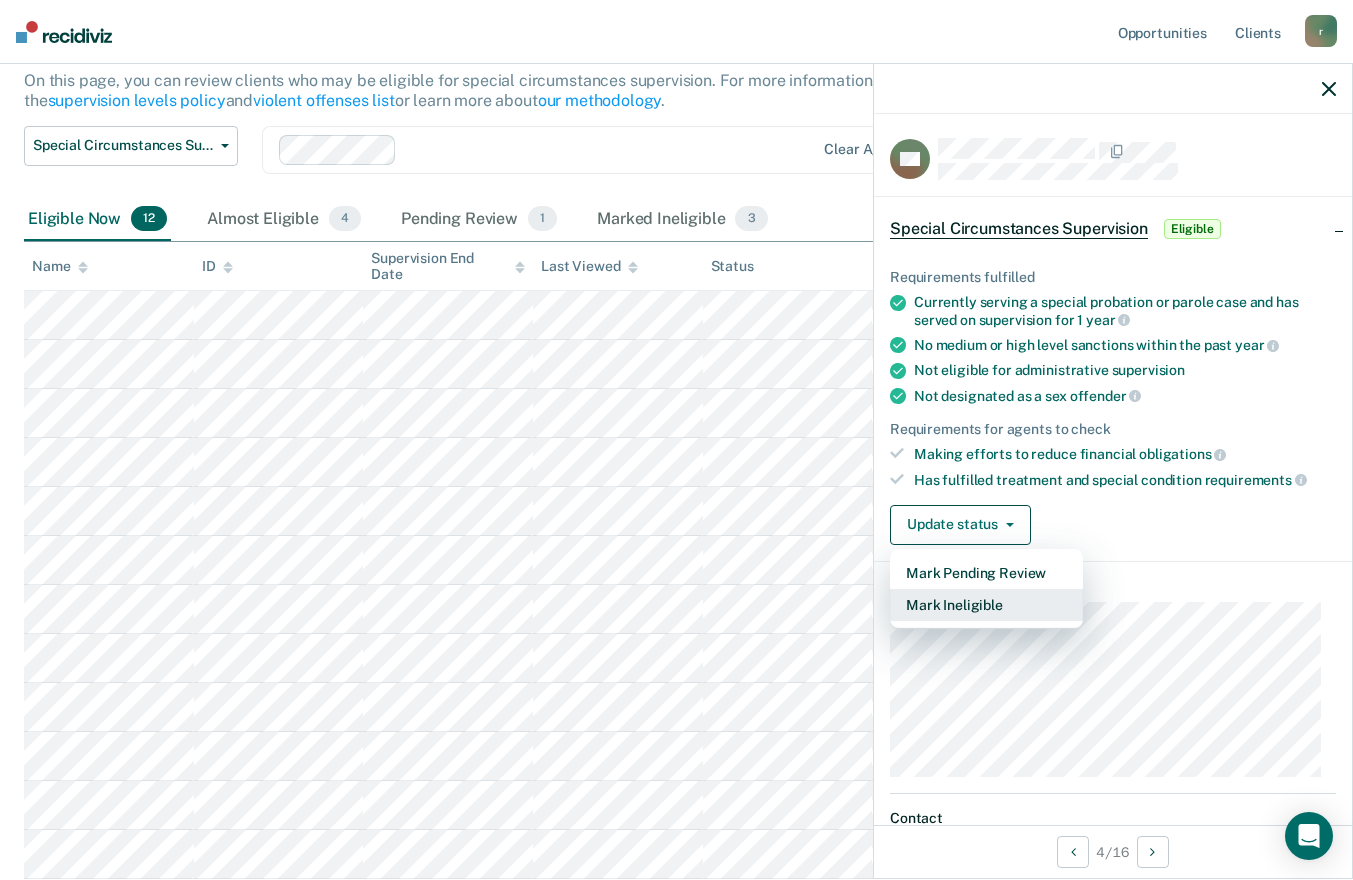 click on "Mark Ineligible" at bounding box center [986, 605] 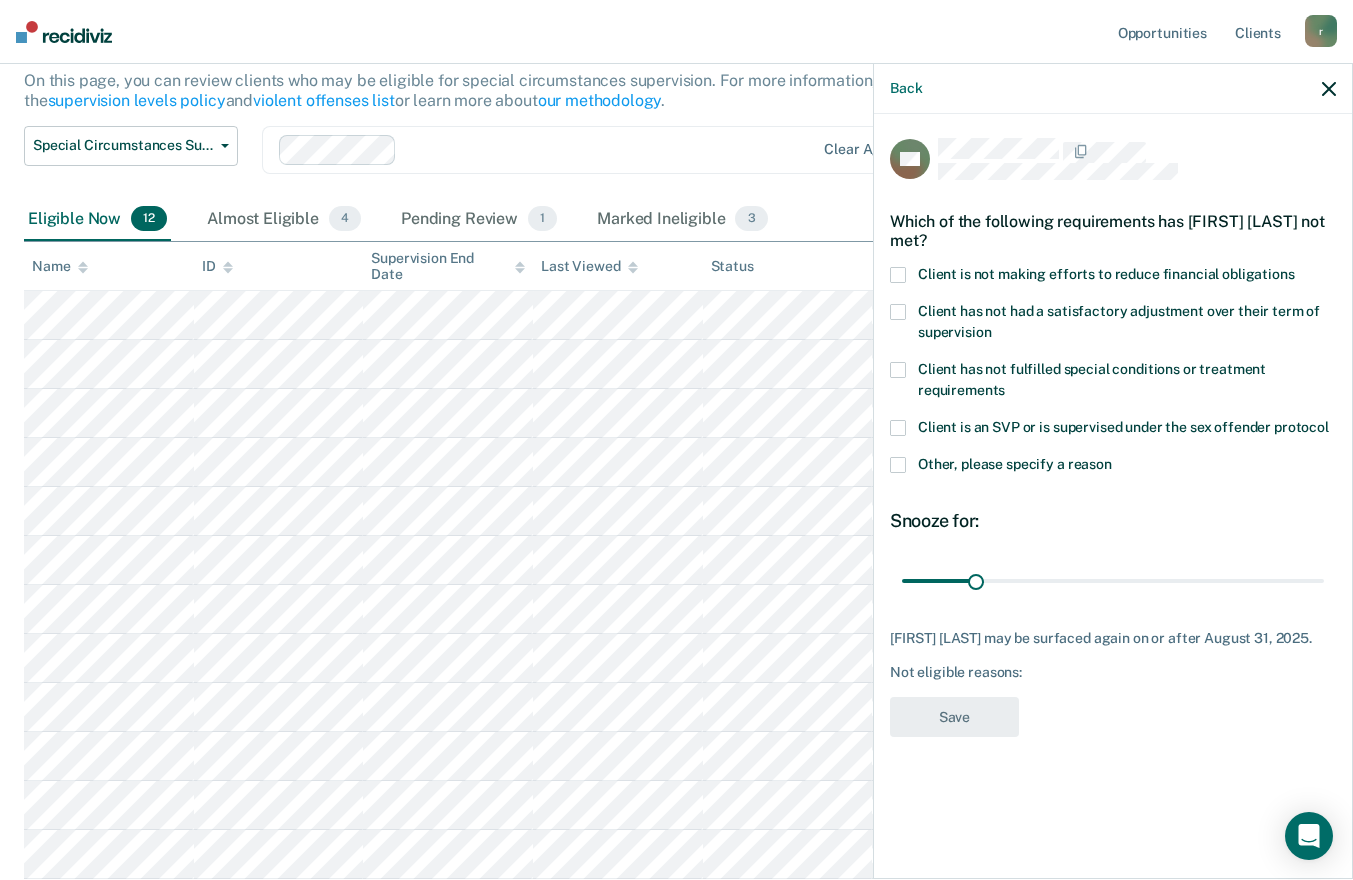 click at bounding box center [898, 275] 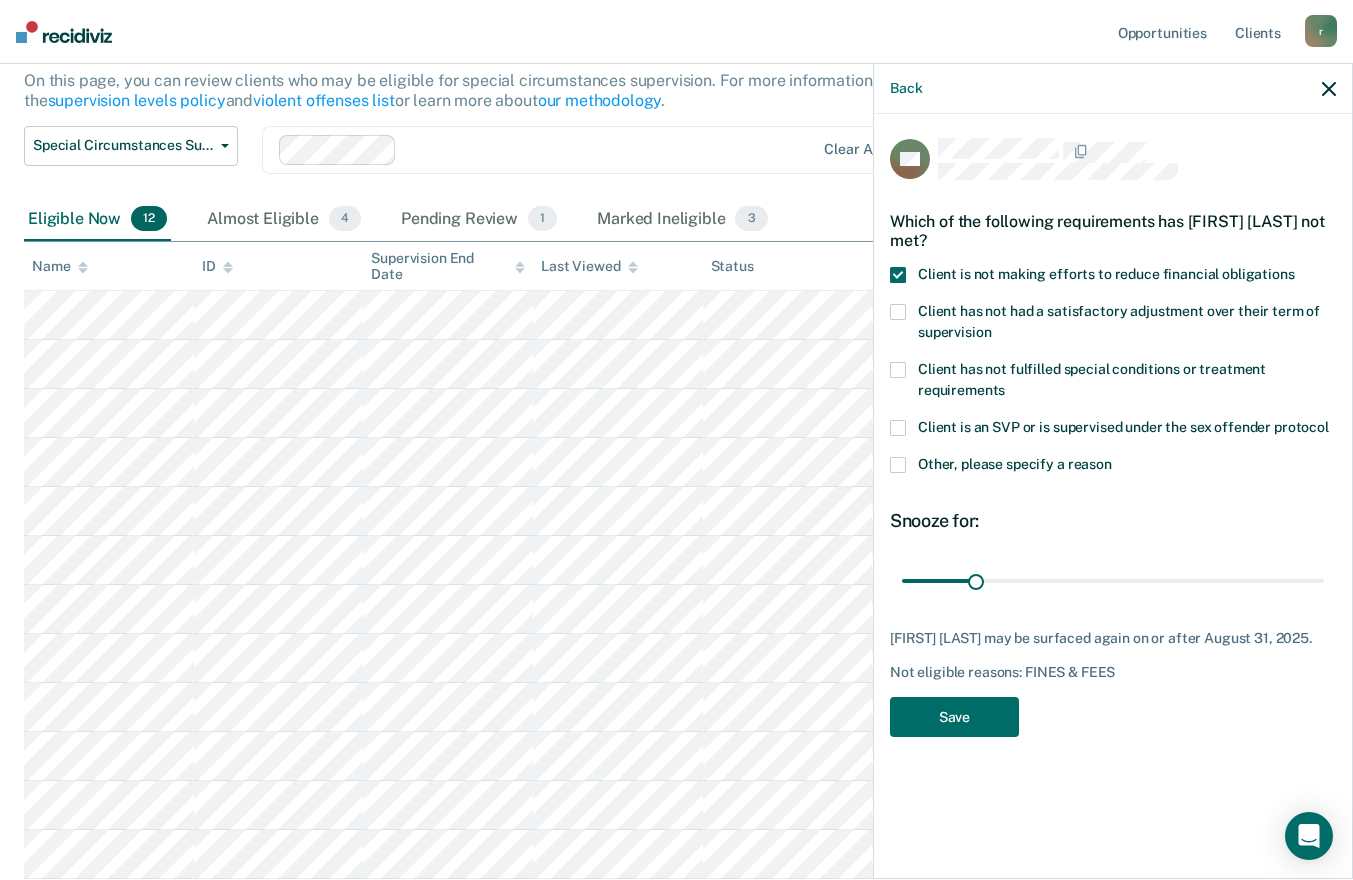 click at bounding box center [898, 312] 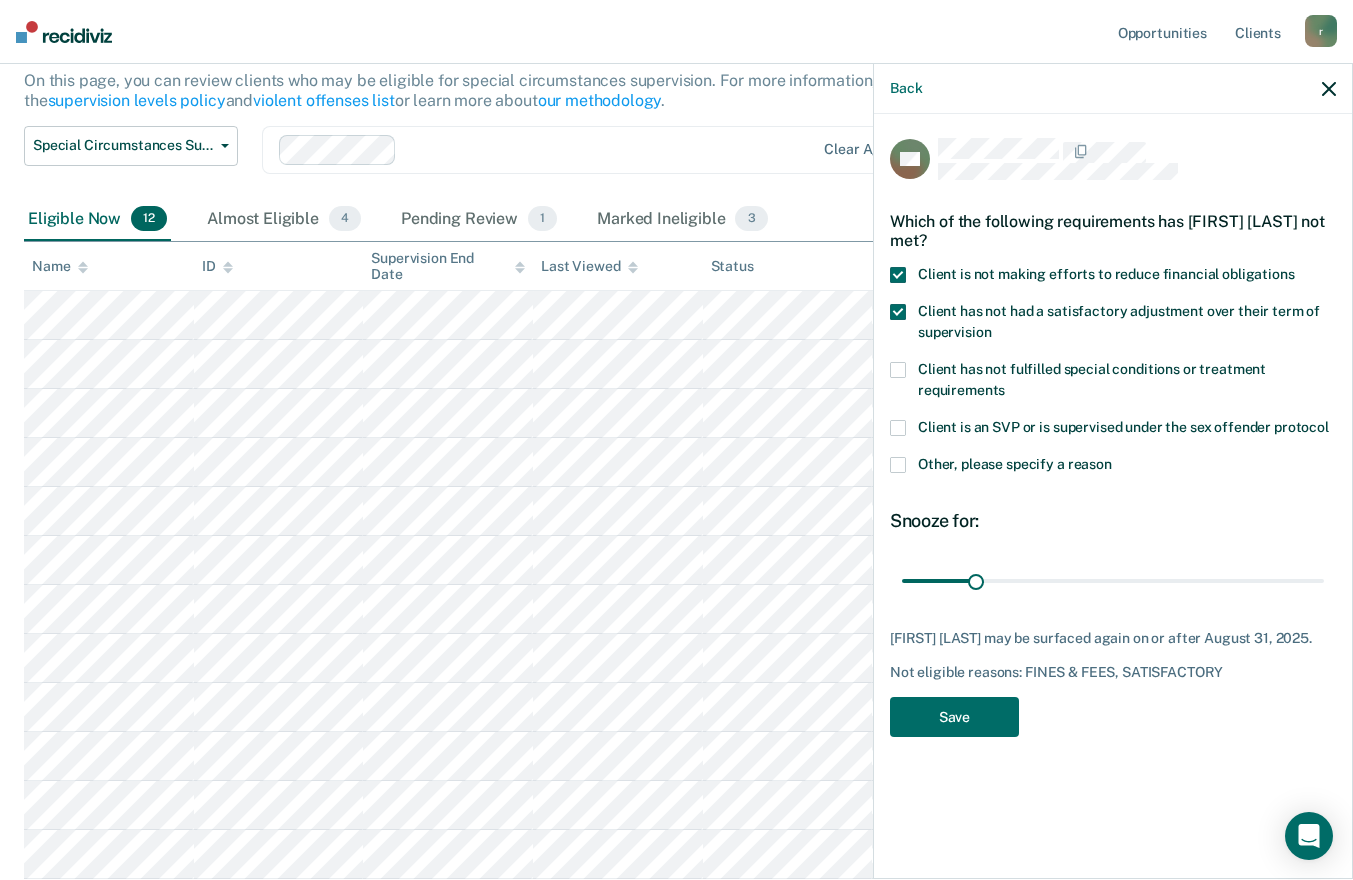 click on "Client has not had a satisfactory adjustment over their term of supervision" at bounding box center (1113, 333) 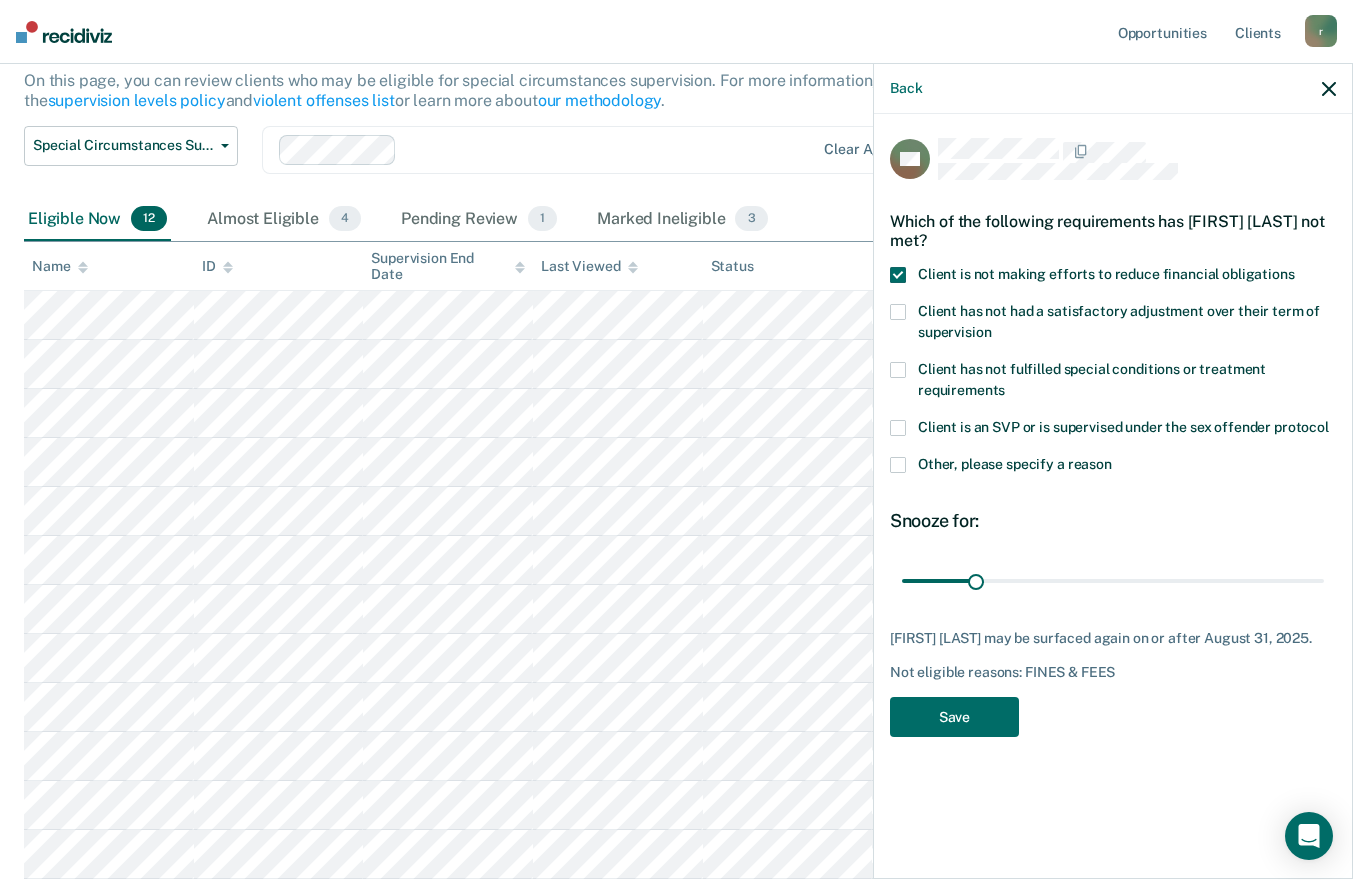 click at bounding box center [898, 312] 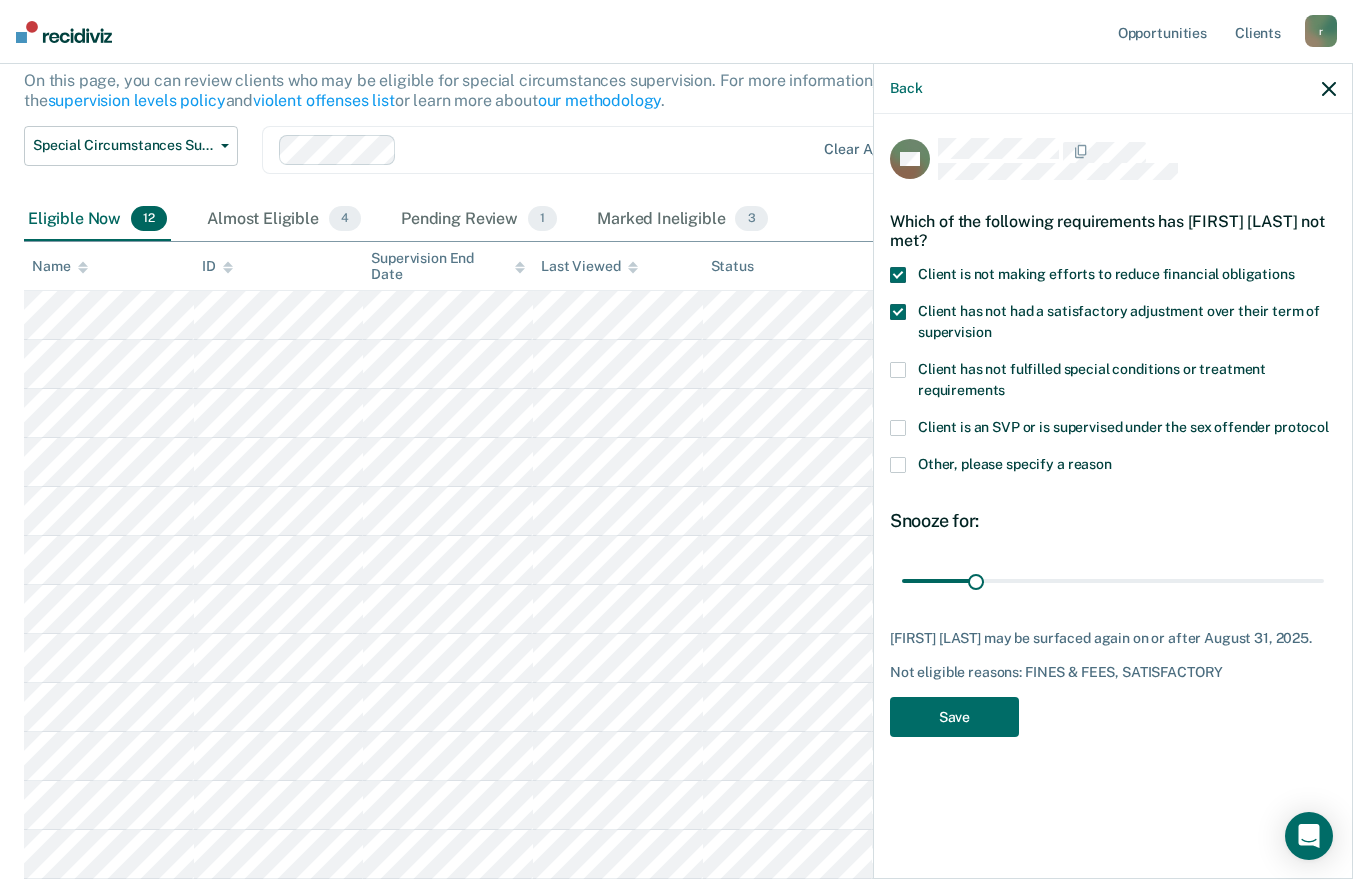 click at bounding box center (898, 370) 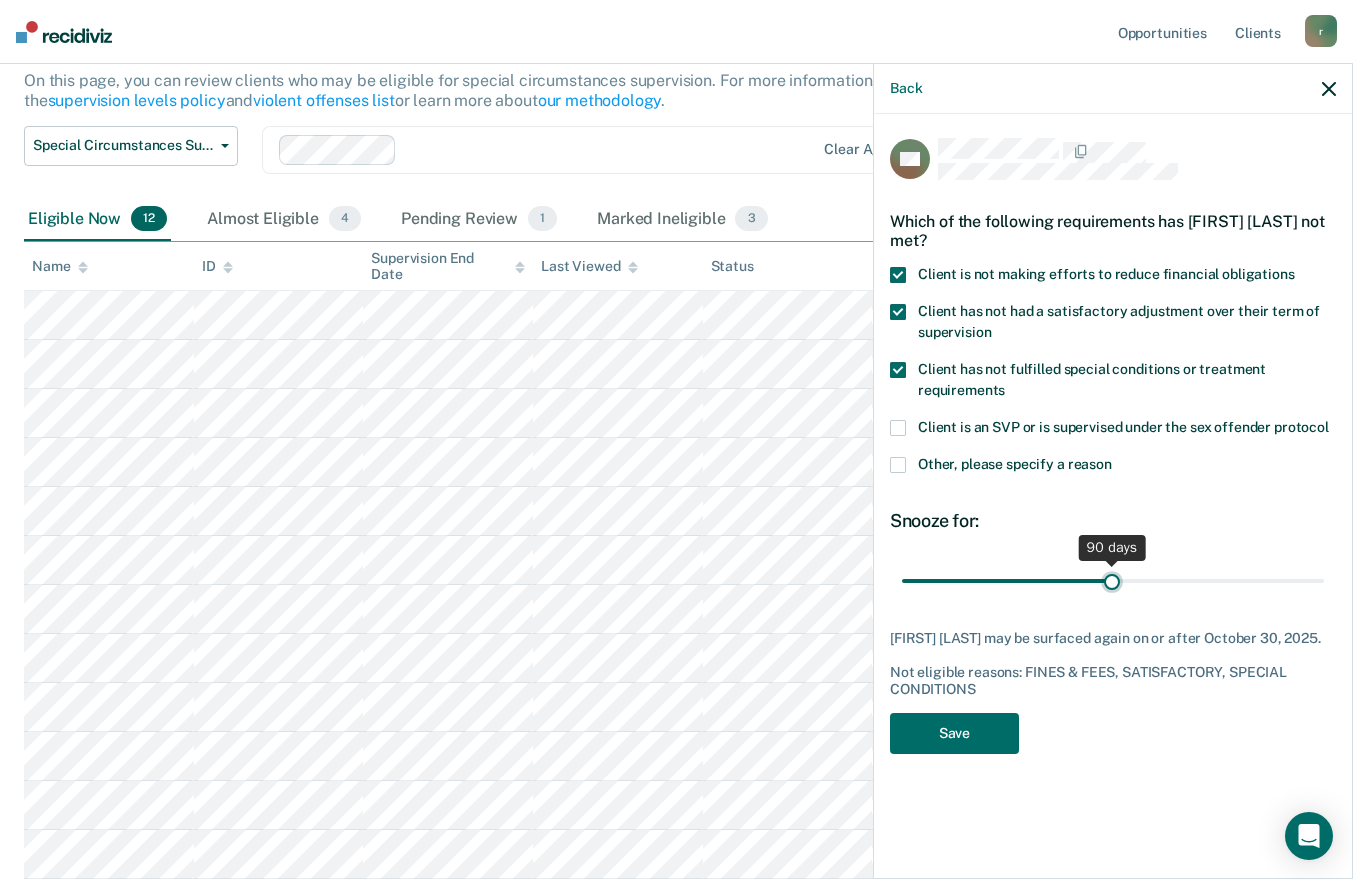 drag, startPoint x: 974, startPoint y: 583, endPoint x: 1112, endPoint y: 579, distance: 138.05795 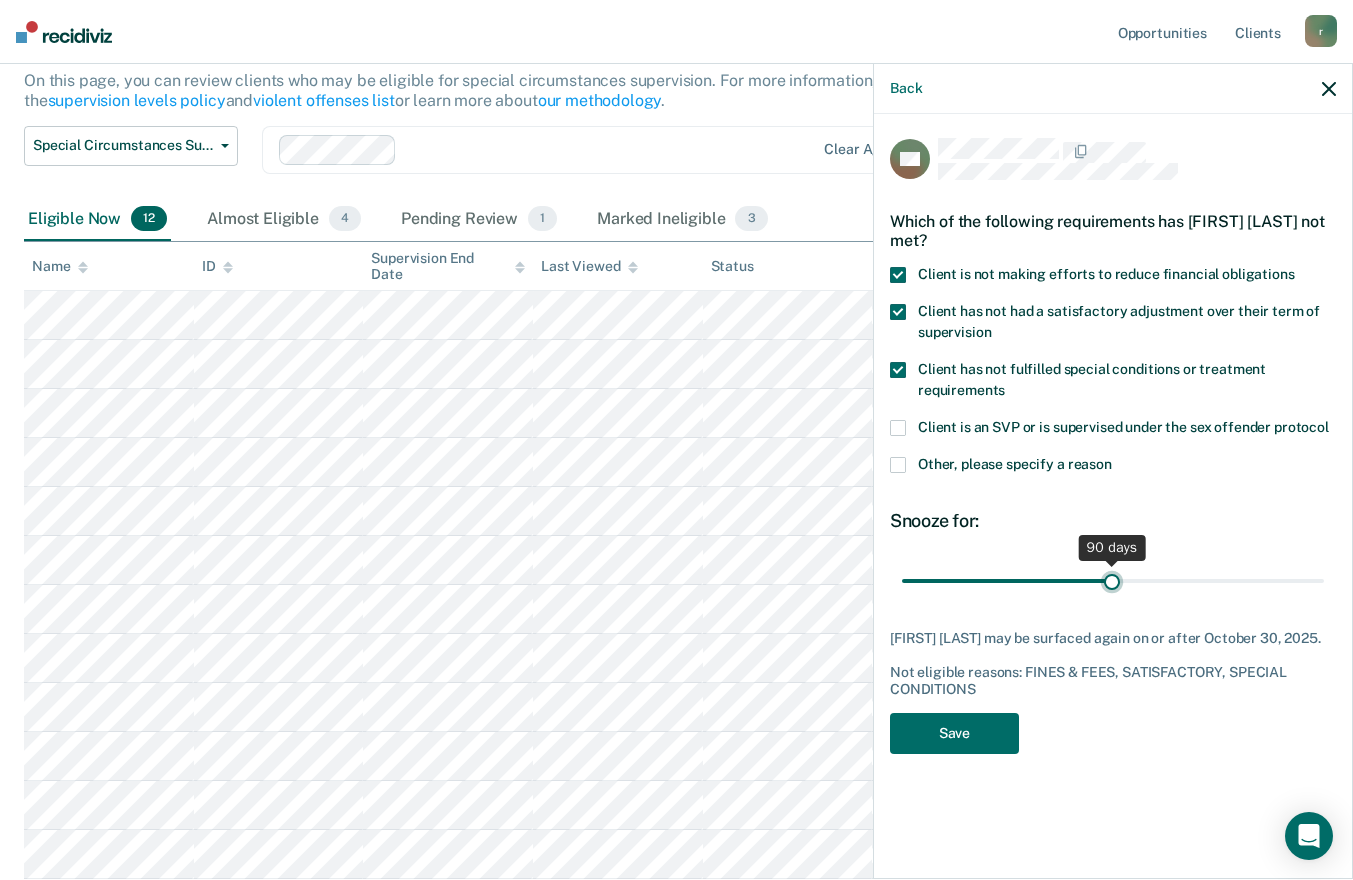 type on "90" 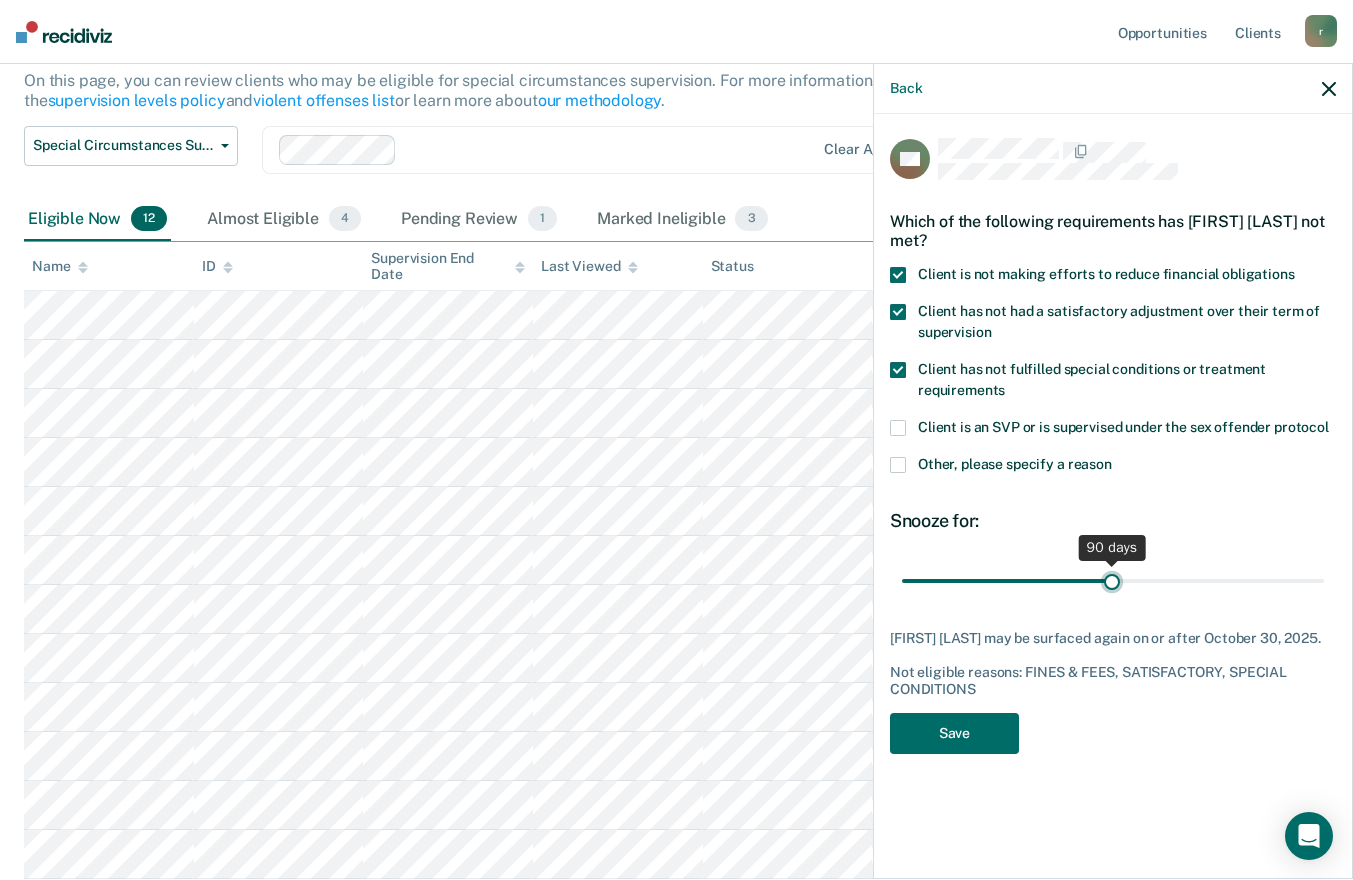 click at bounding box center [1113, 580] 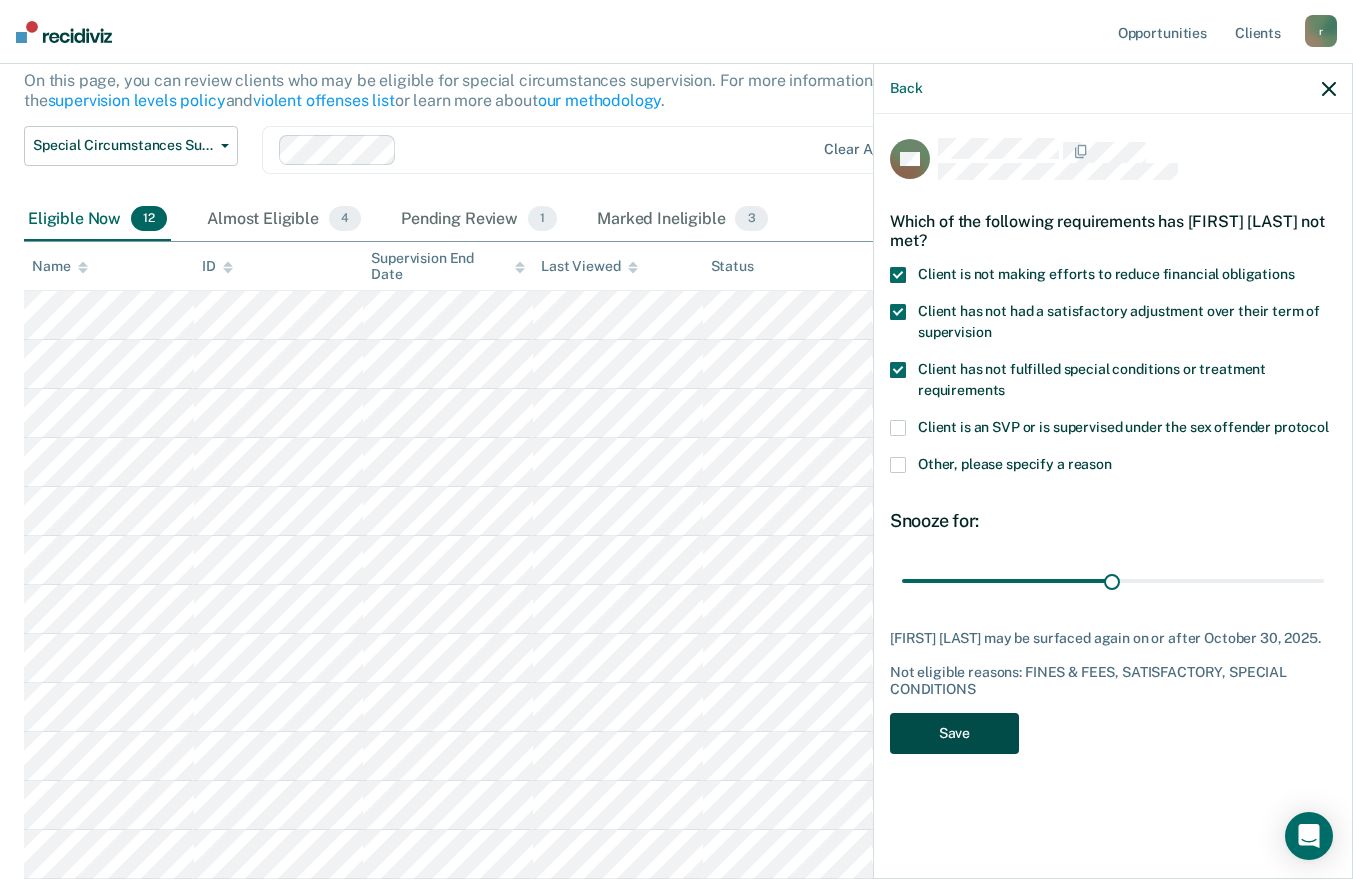 click on "Save" at bounding box center (954, 733) 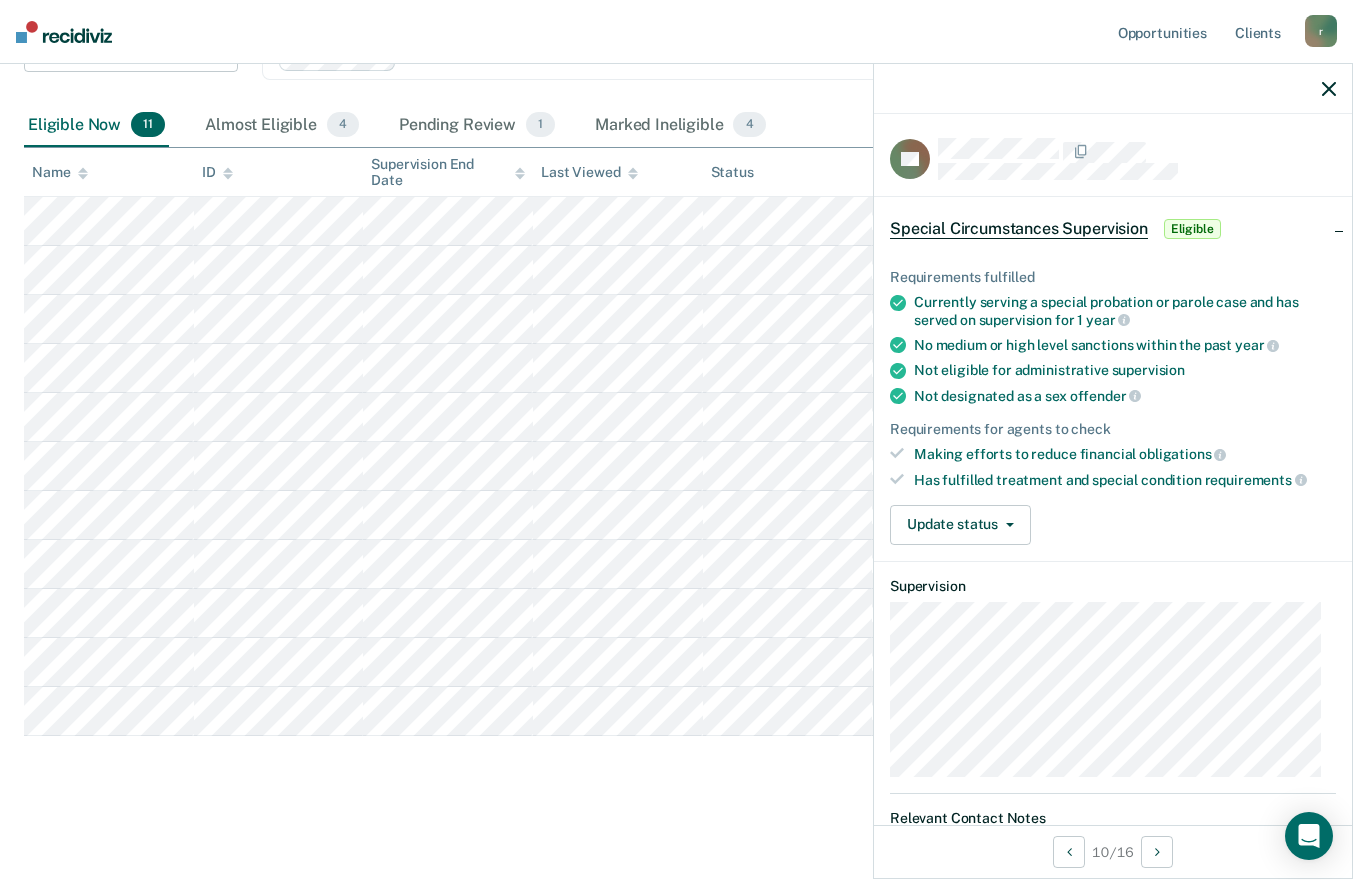 scroll, scrollTop: 0, scrollLeft: 0, axis: both 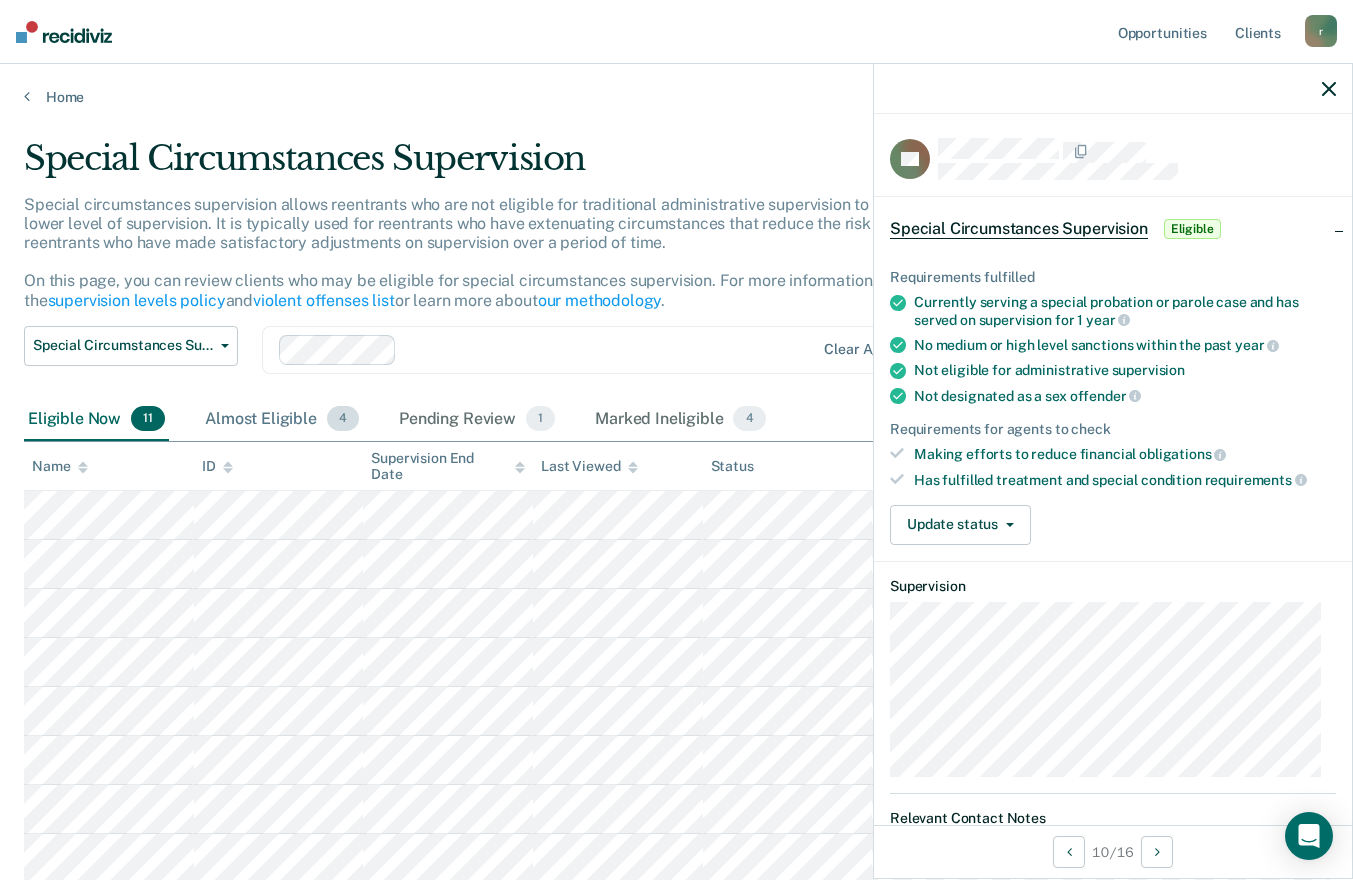 click on "Almost Eligible 4" at bounding box center (282, 420) 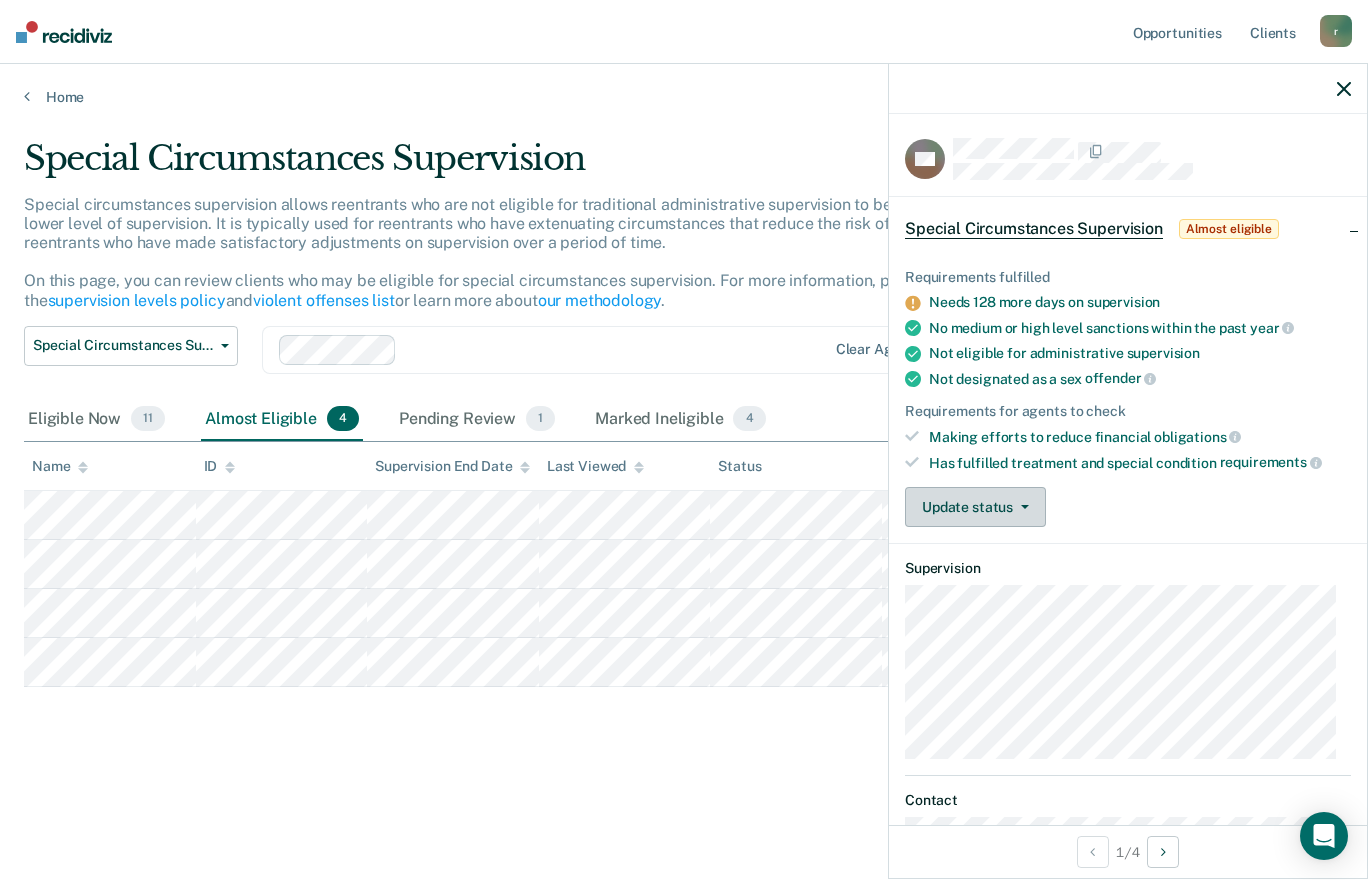 click on "Update status" at bounding box center [975, 507] 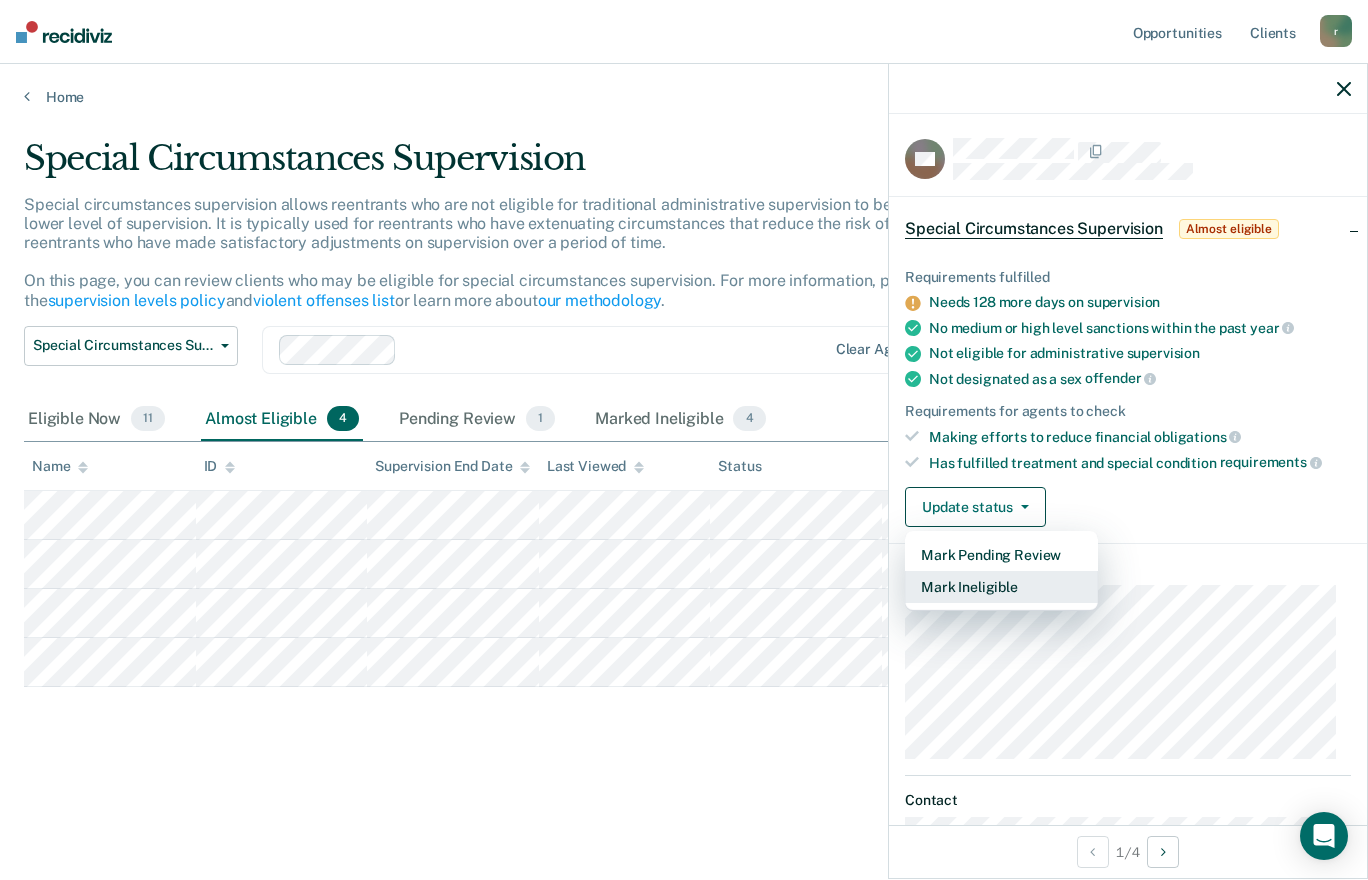 click on "Mark Ineligible" at bounding box center [1001, 587] 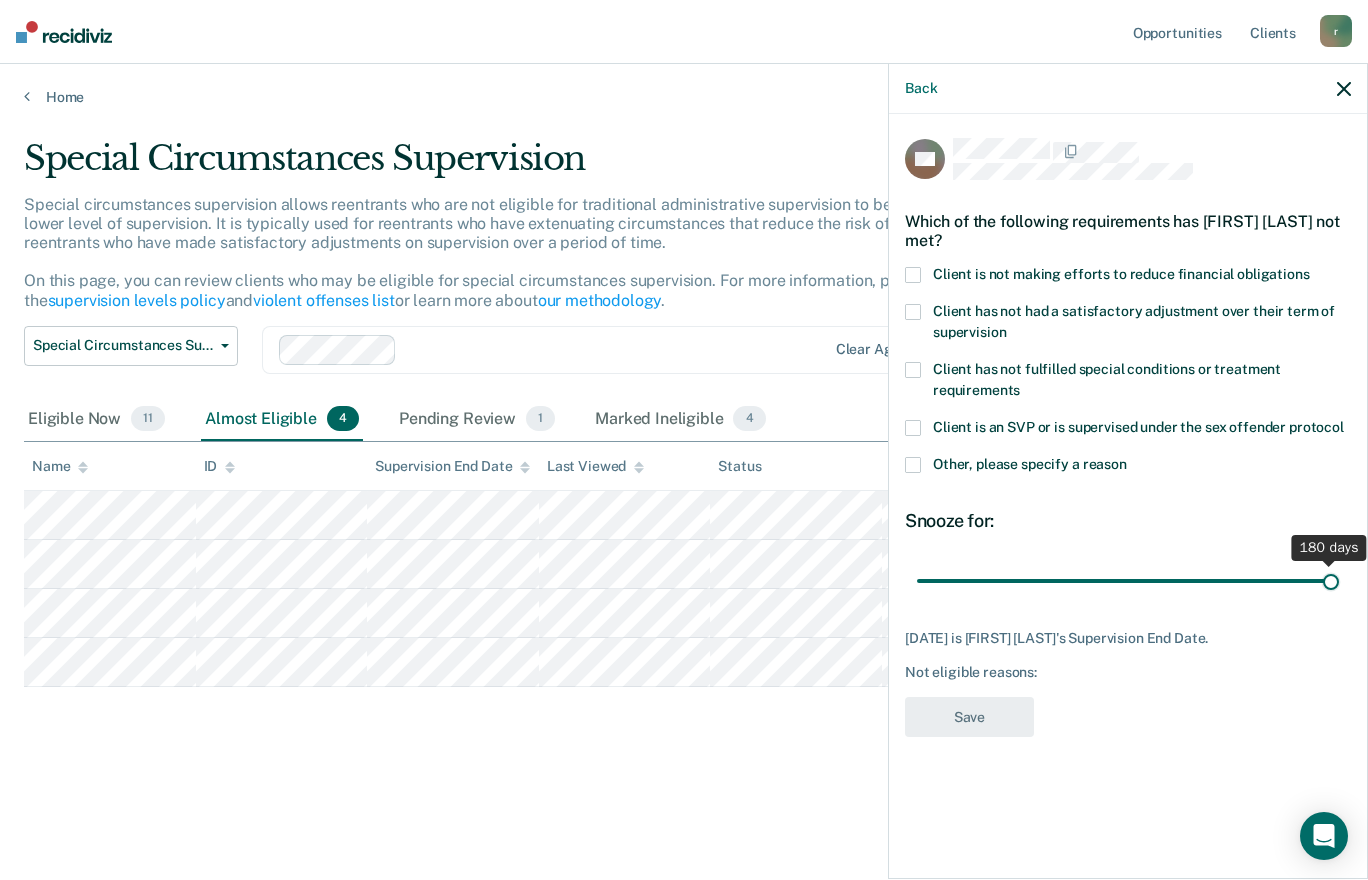 drag, startPoint x: 994, startPoint y: 582, endPoint x: 1344, endPoint y: 579, distance: 350.01285 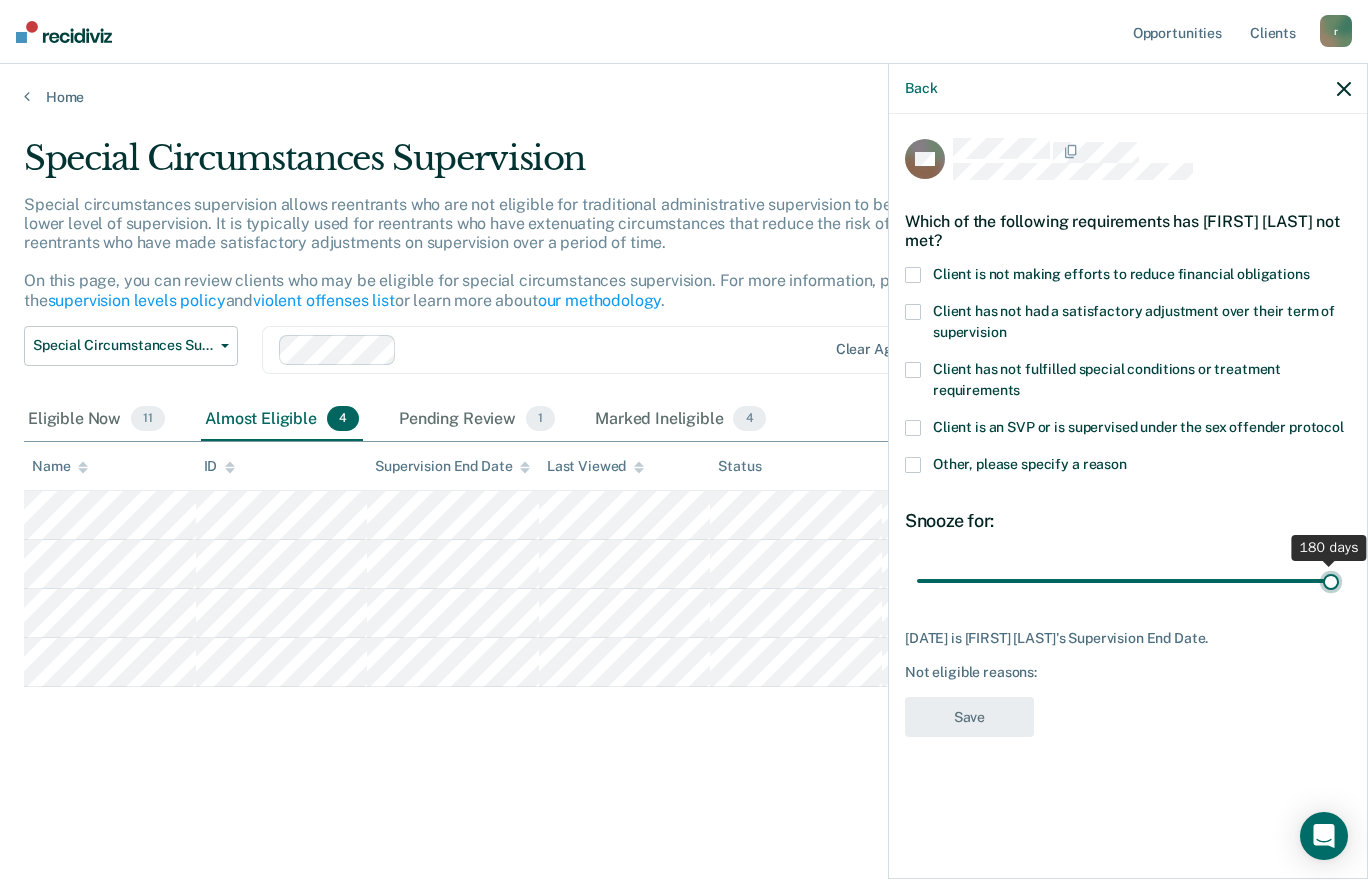 type on "180" 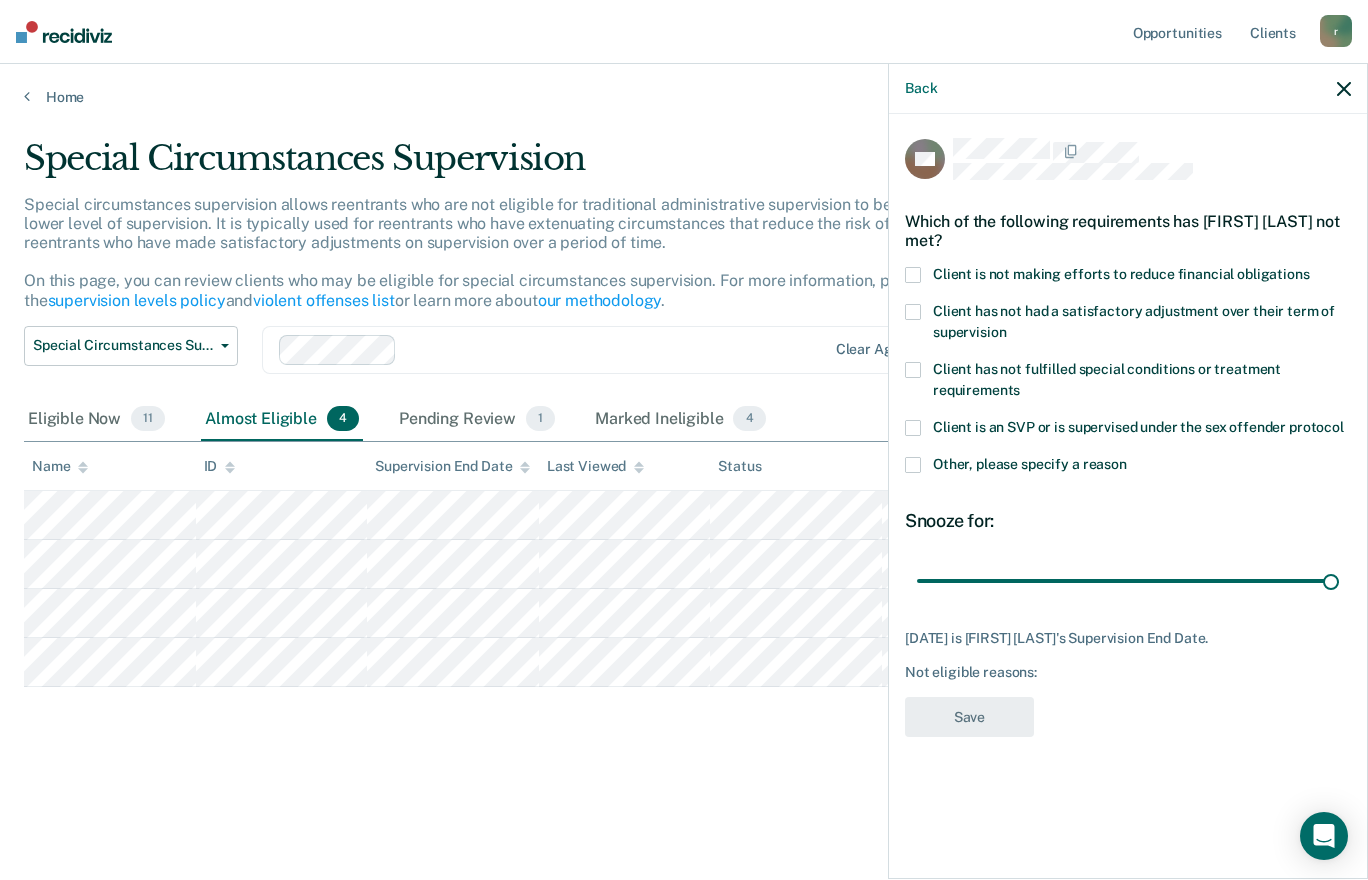 click at bounding box center (913, 312) 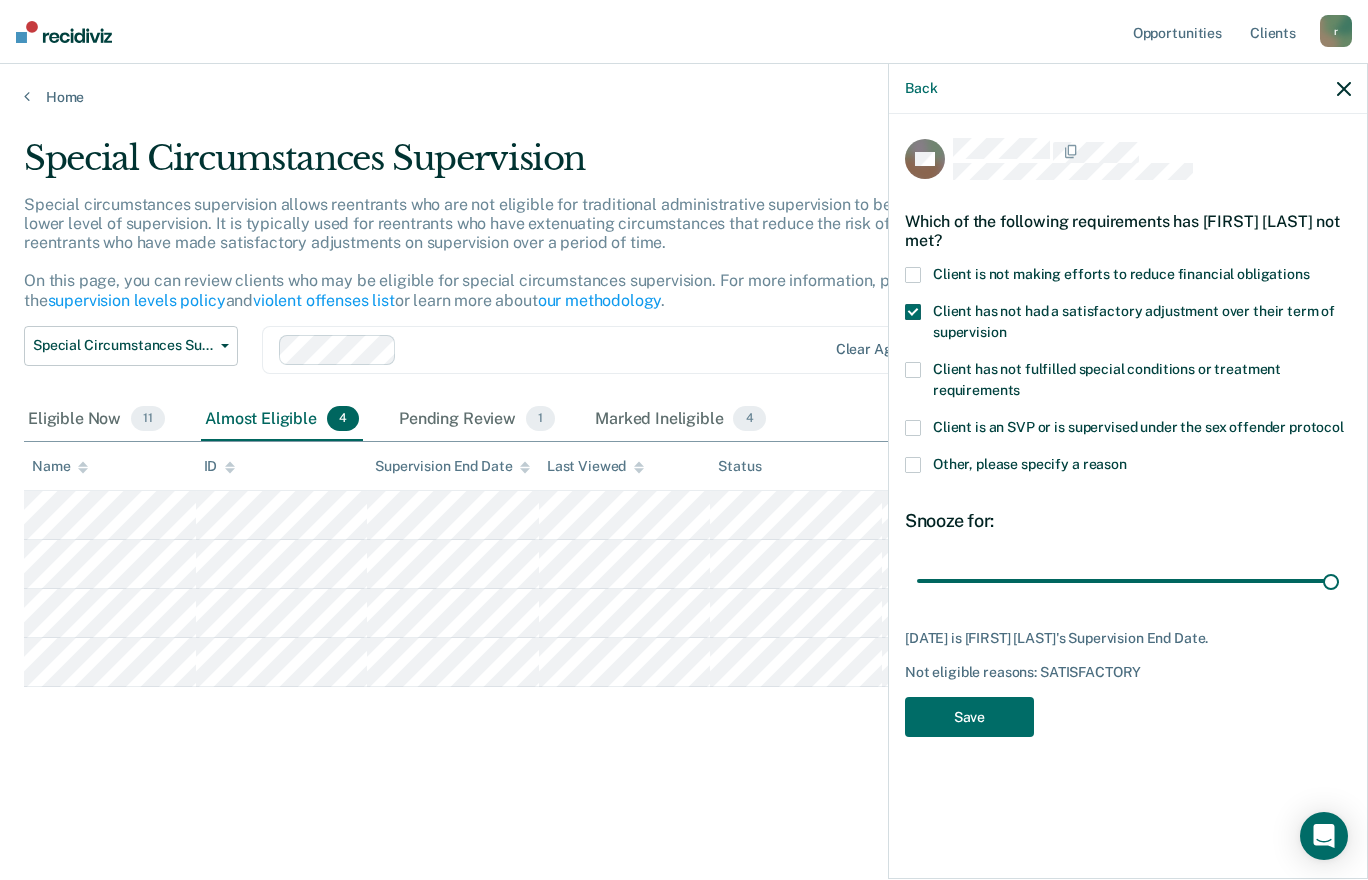 click on "Client has not had a satisfactory adjustment over their term of supervision" at bounding box center (1128, 333) 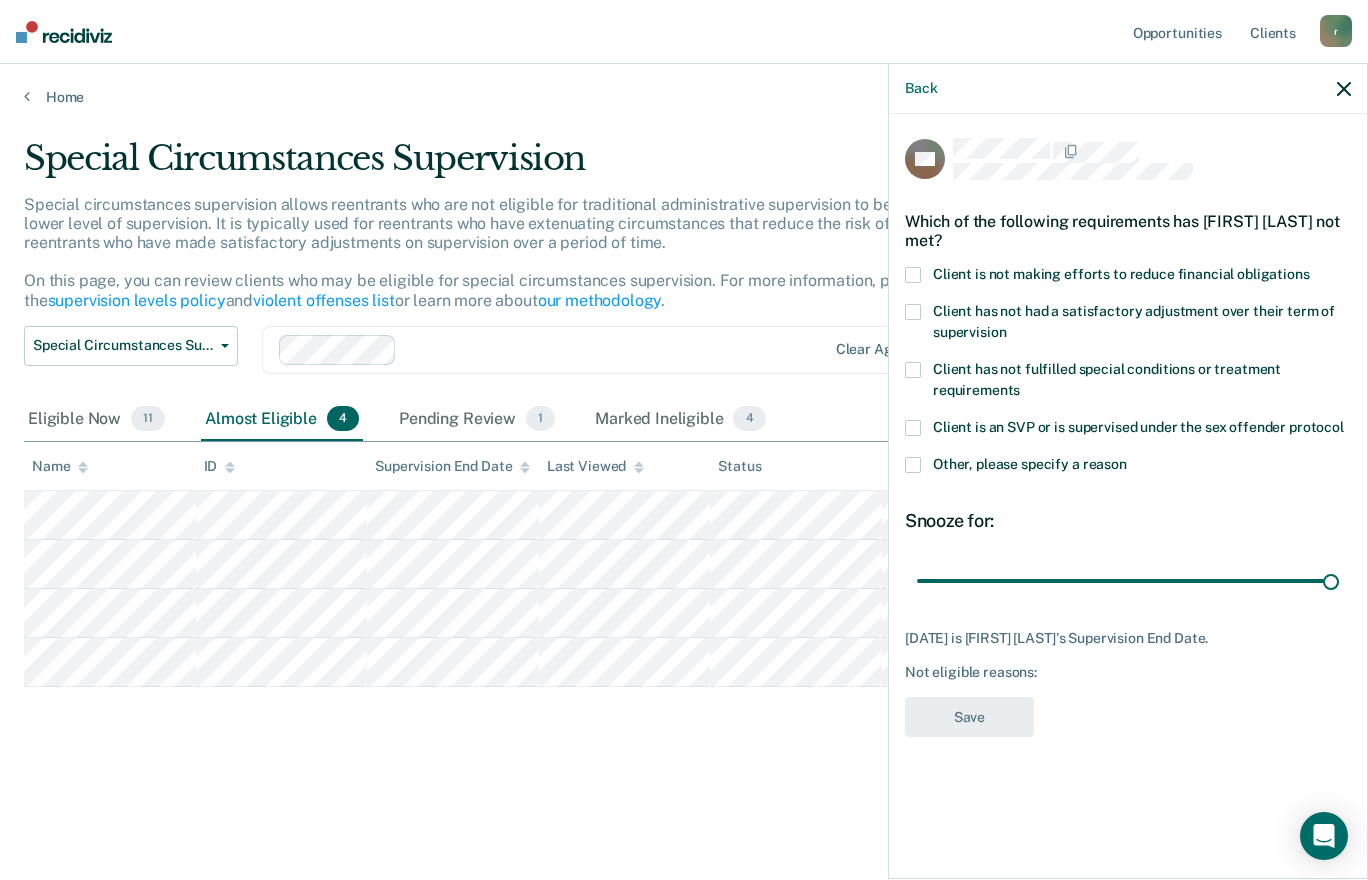 click at bounding box center [913, 370] 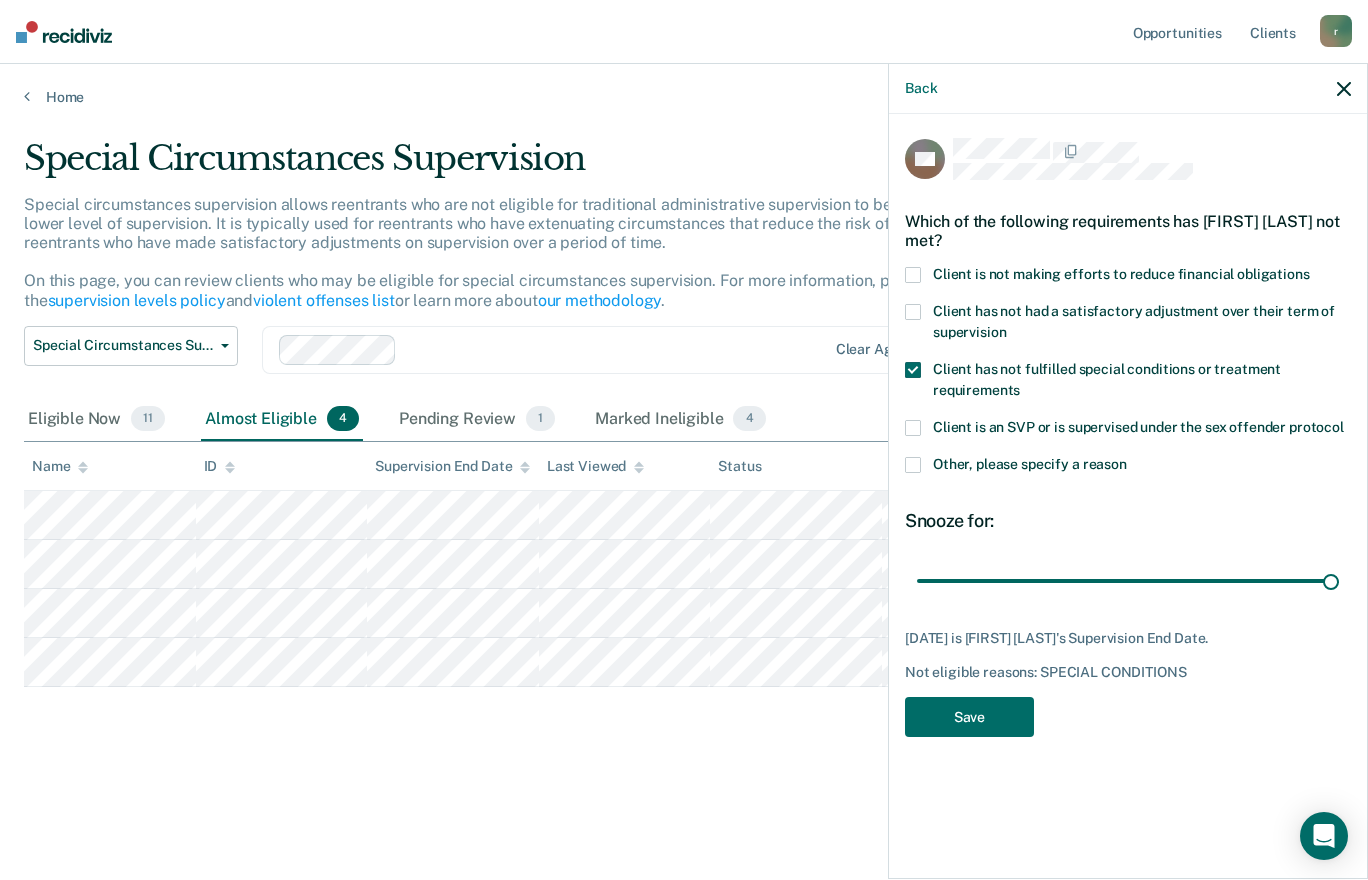 click at bounding box center (913, 312) 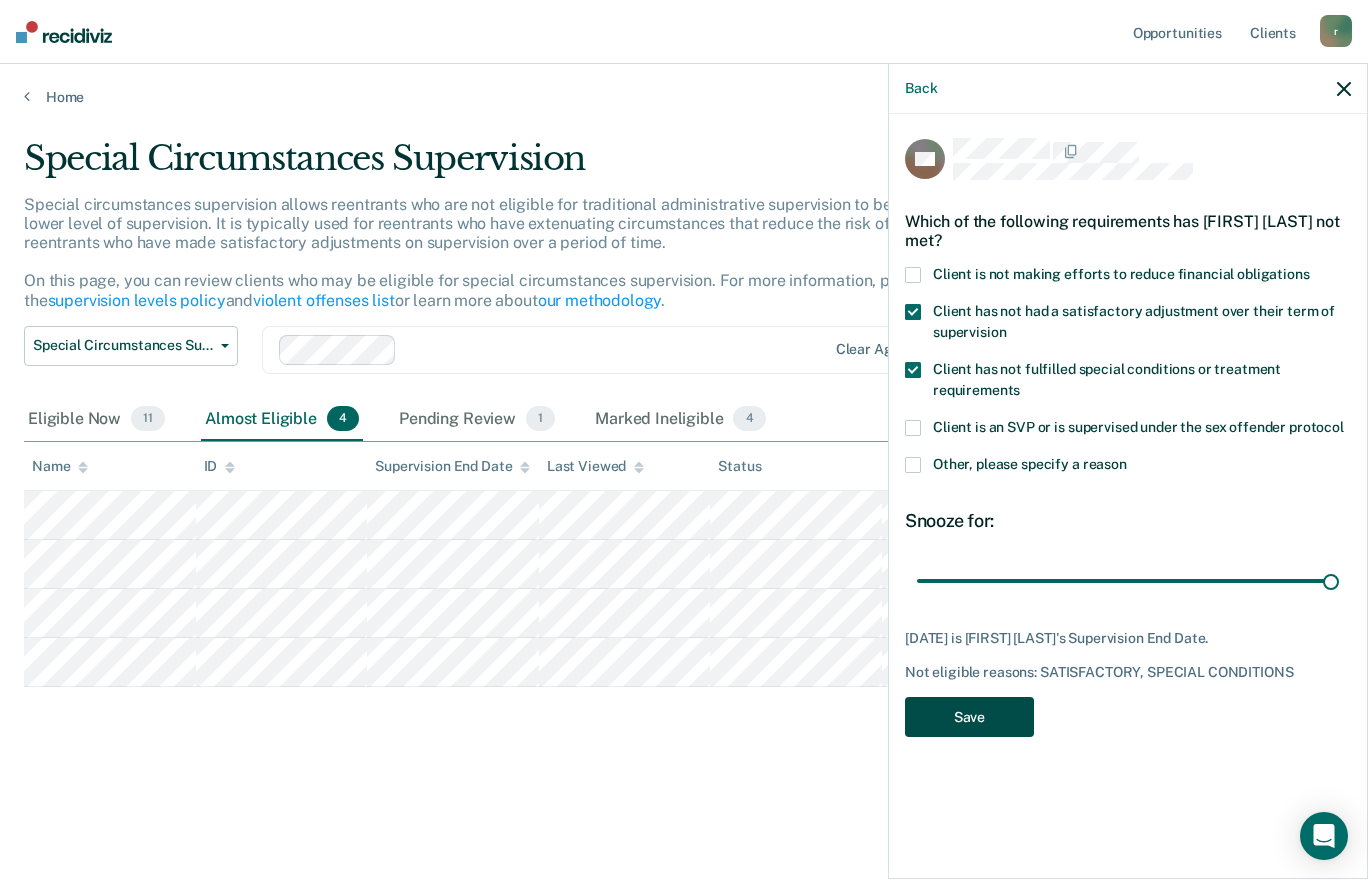 click on "Save" at bounding box center [969, 717] 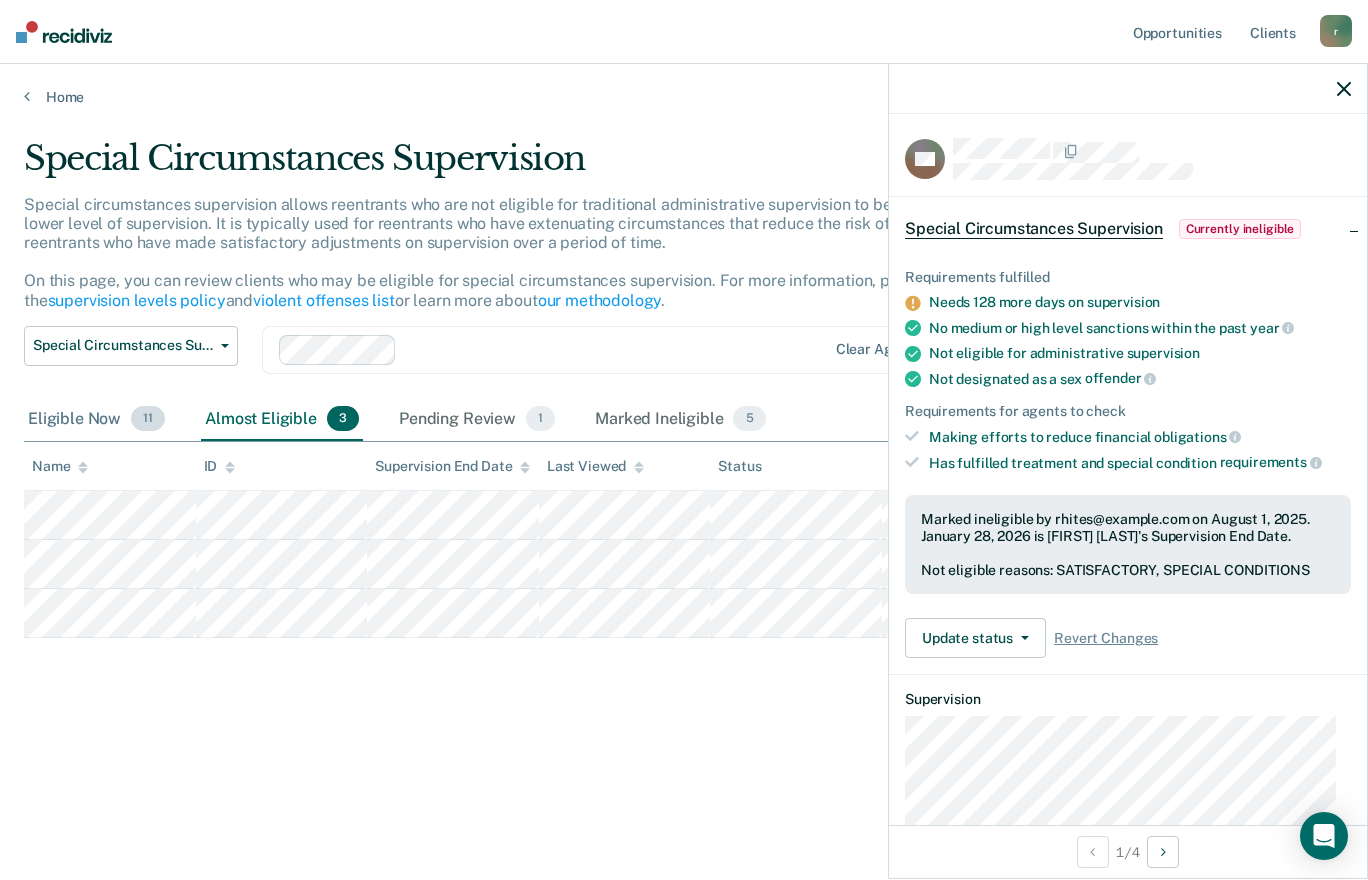 click on "Eligible Now 11" at bounding box center [96, 420] 